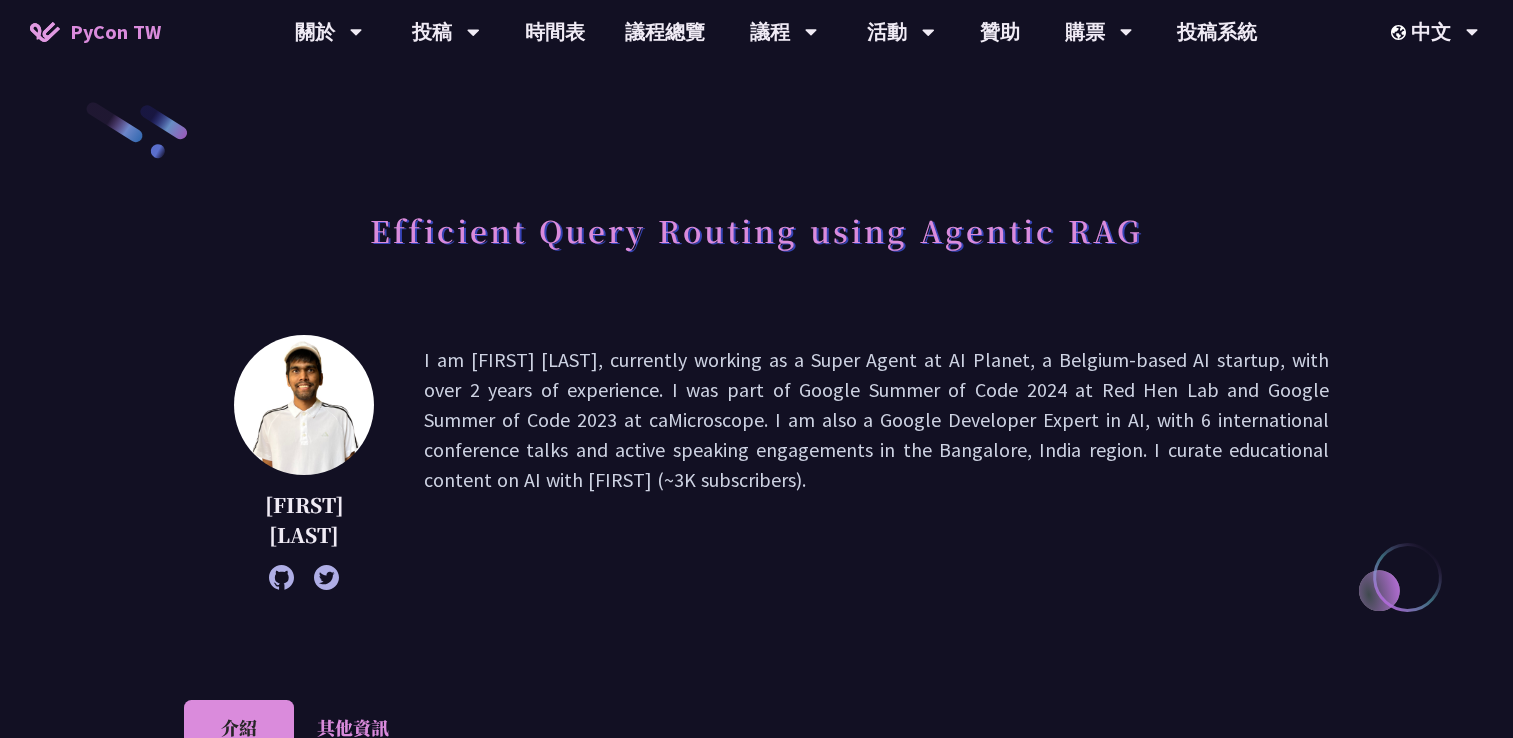 scroll, scrollTop: 0, scrollLeft: 0, axis: both 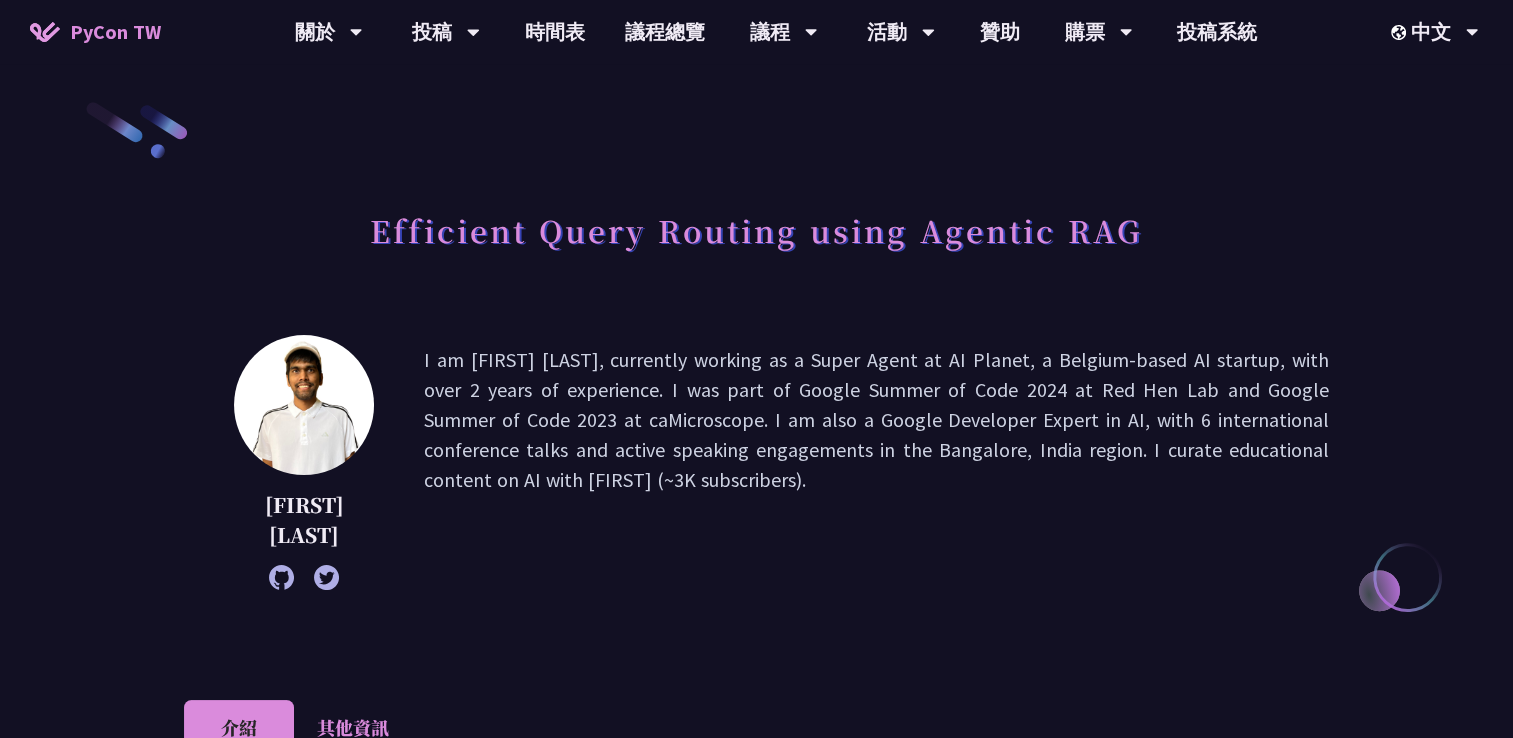 click on "Efficient Query Routing using Agentic RAG     Tarun Jain
I am Tarun Jain, currently working as a Super Agent at AI Planet, a Belgium-based AI startup, with over 2 years of experience. I was part of Google Summer of Code 2024 at Red Hen Lab and Google Summer of Code 2023 at caMicroscope. I am also a Google Developer Expert in AI, with 6 international conference talks and active speaking engagements in the Bangalore, India region. I curate educational content on AI with Tarun (~3K subscribers).
介紹
其他資訊
摘要
說明
Attendees will explore a hands-on use case: building an application that answers user questions using a custom academic knowledge base (via RAG) or web search when necessary.
Slides
地點
待公布" at bounding box center (756, 1011) 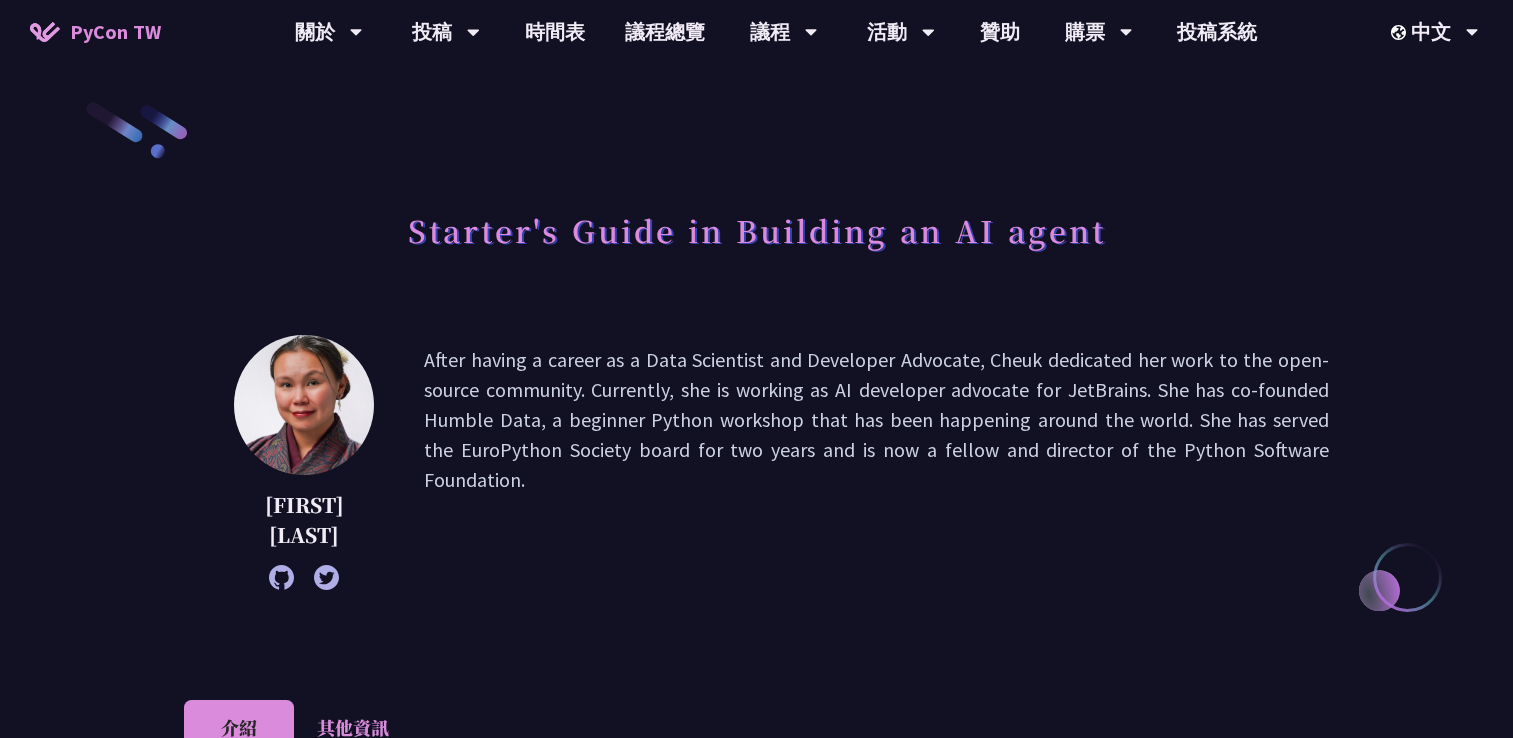 scroll, scrollTop: 1334, scrollLeft: 0, axis: vertical 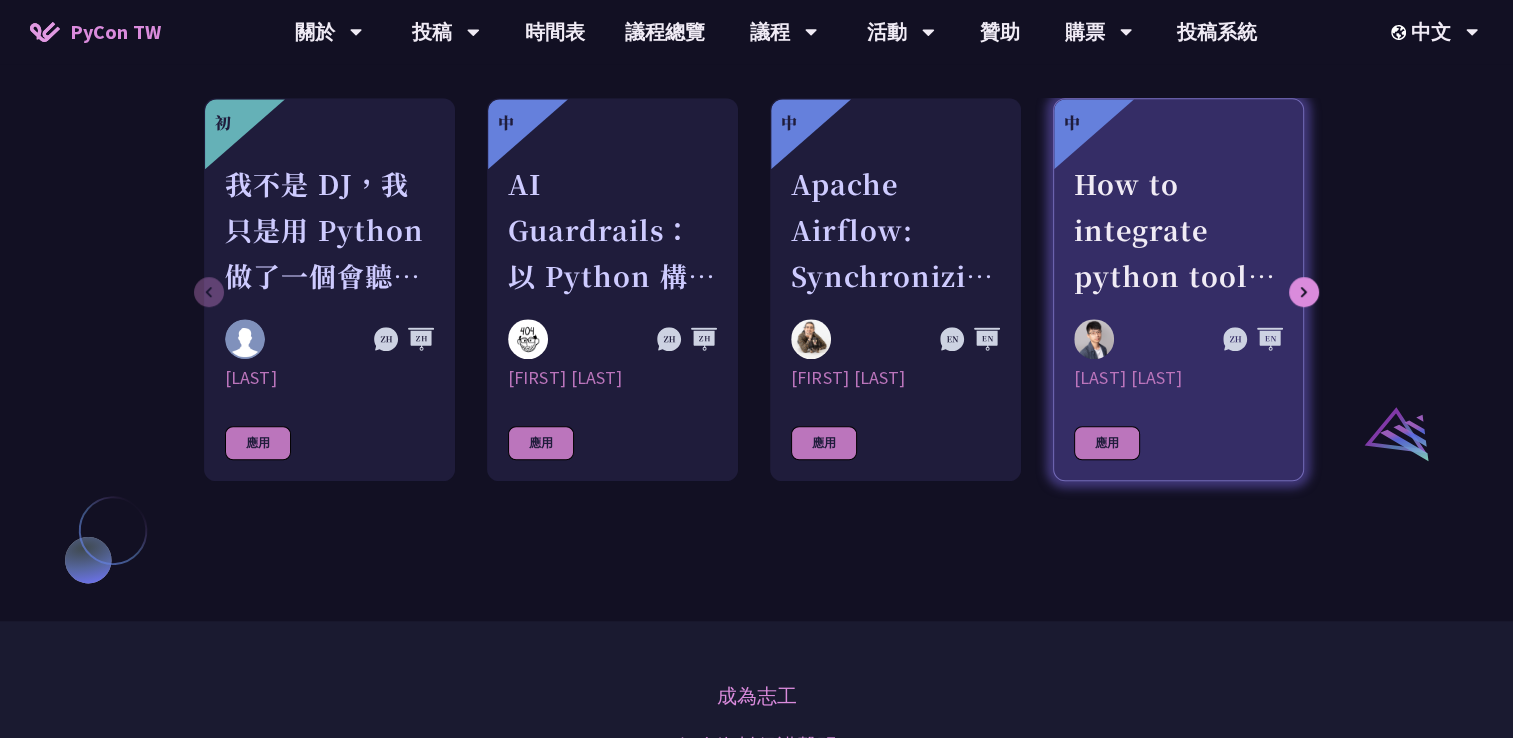 click on "How to integrate python tools with Apache Iceberg to build ETLT pipeline on Shift-Left Architecture" at bounding box center (1178, 230) 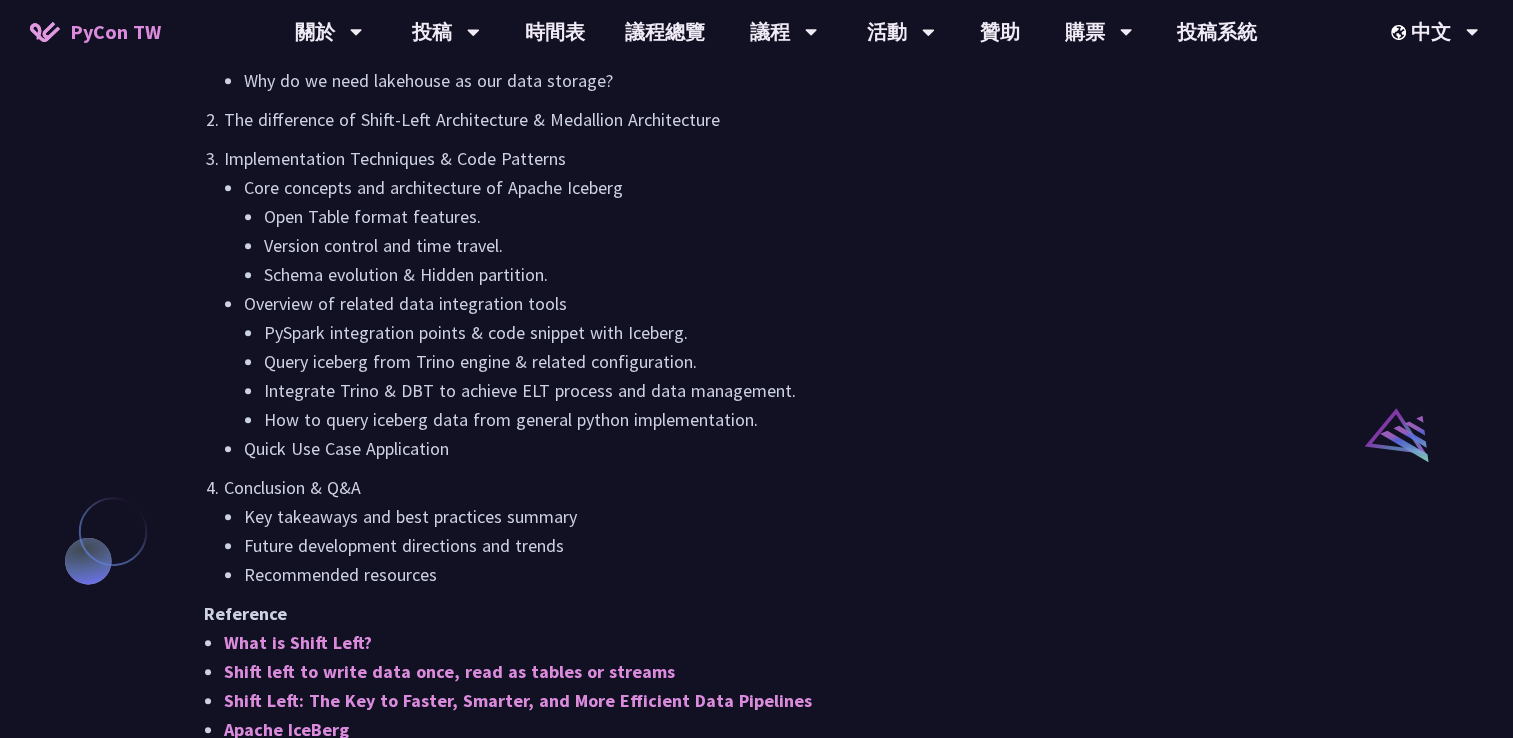 scroll, scrollTop: 1666, scrollLeft: 0, axis: vertical 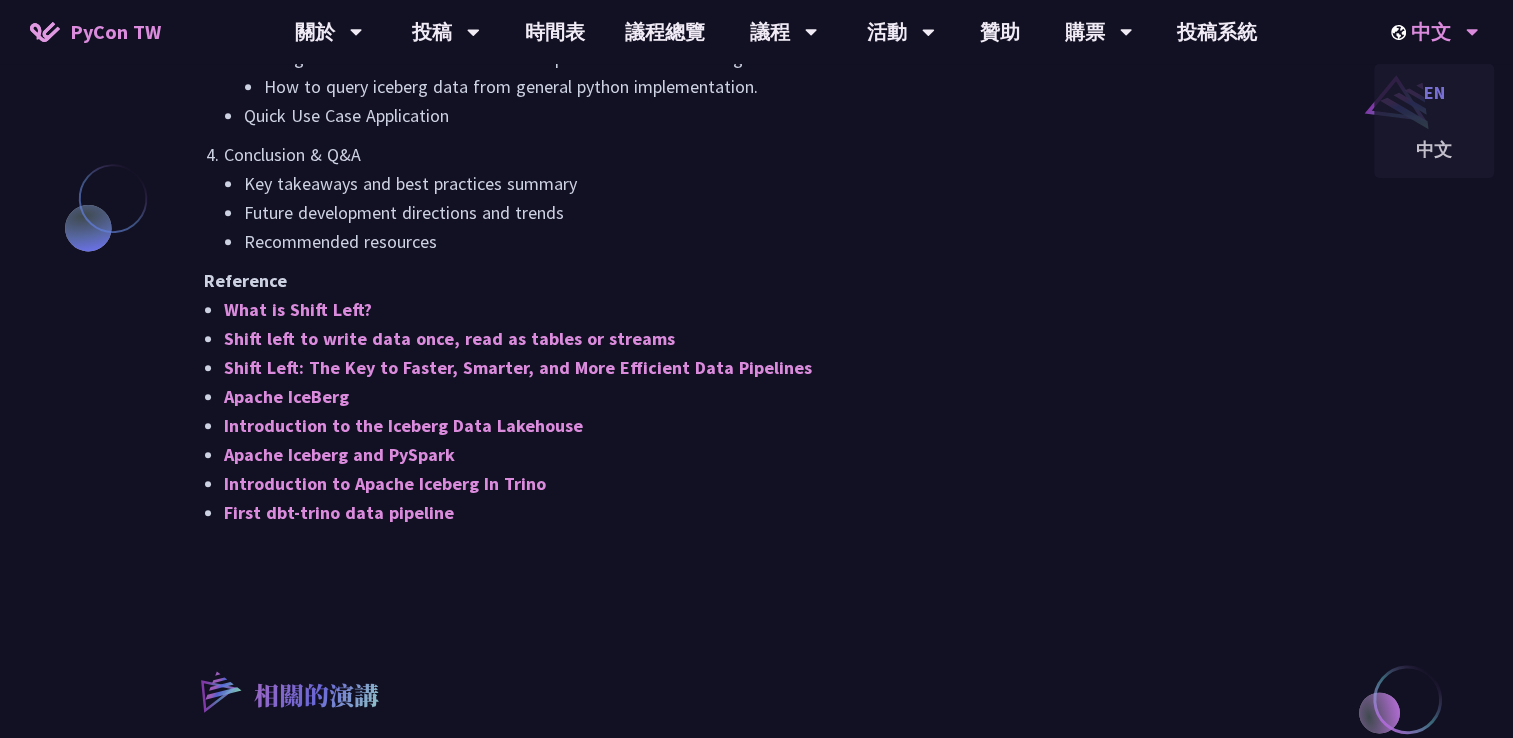 click on "EN" at bounding box center (1434, 92) 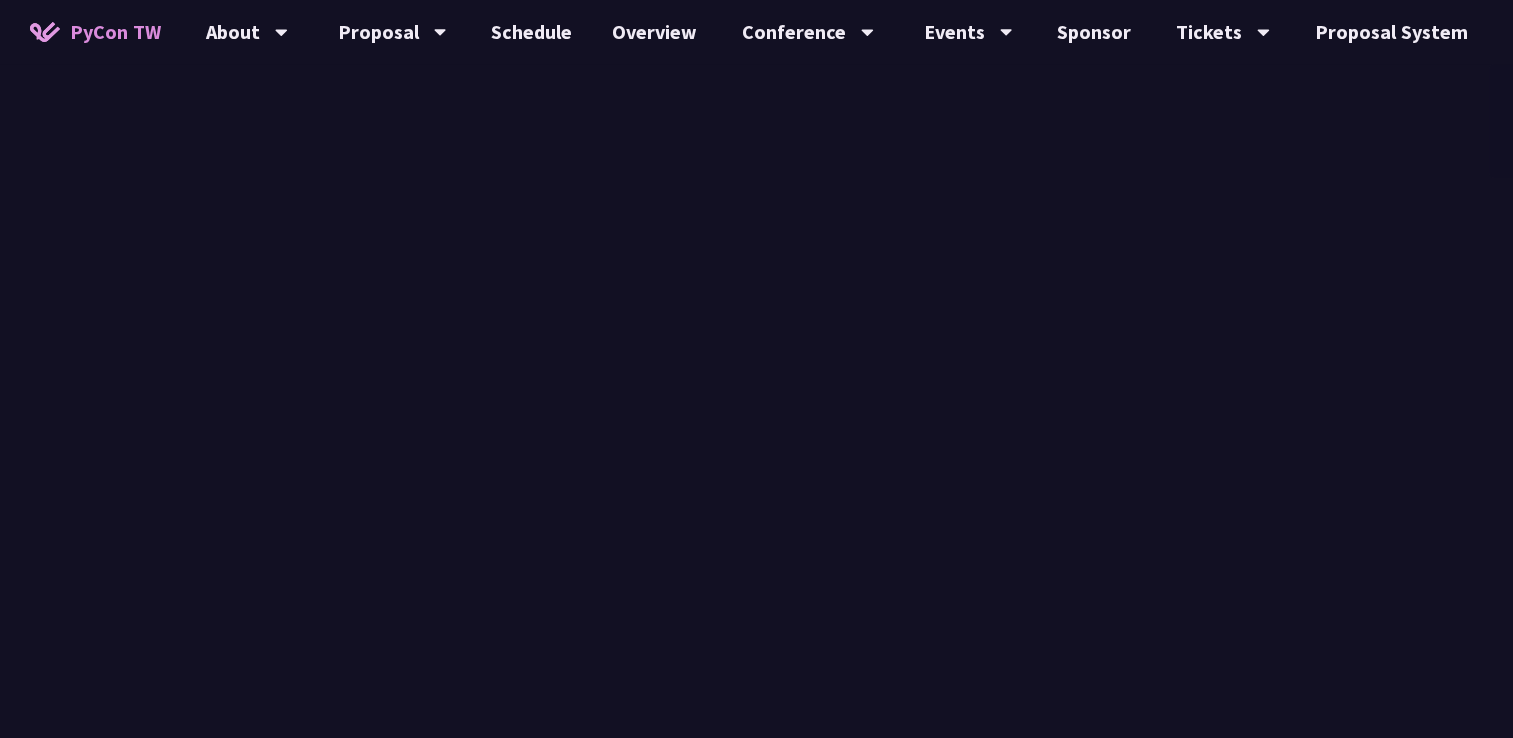 scroll, scrollTop: 0, scrollLeft: 0, axis: both 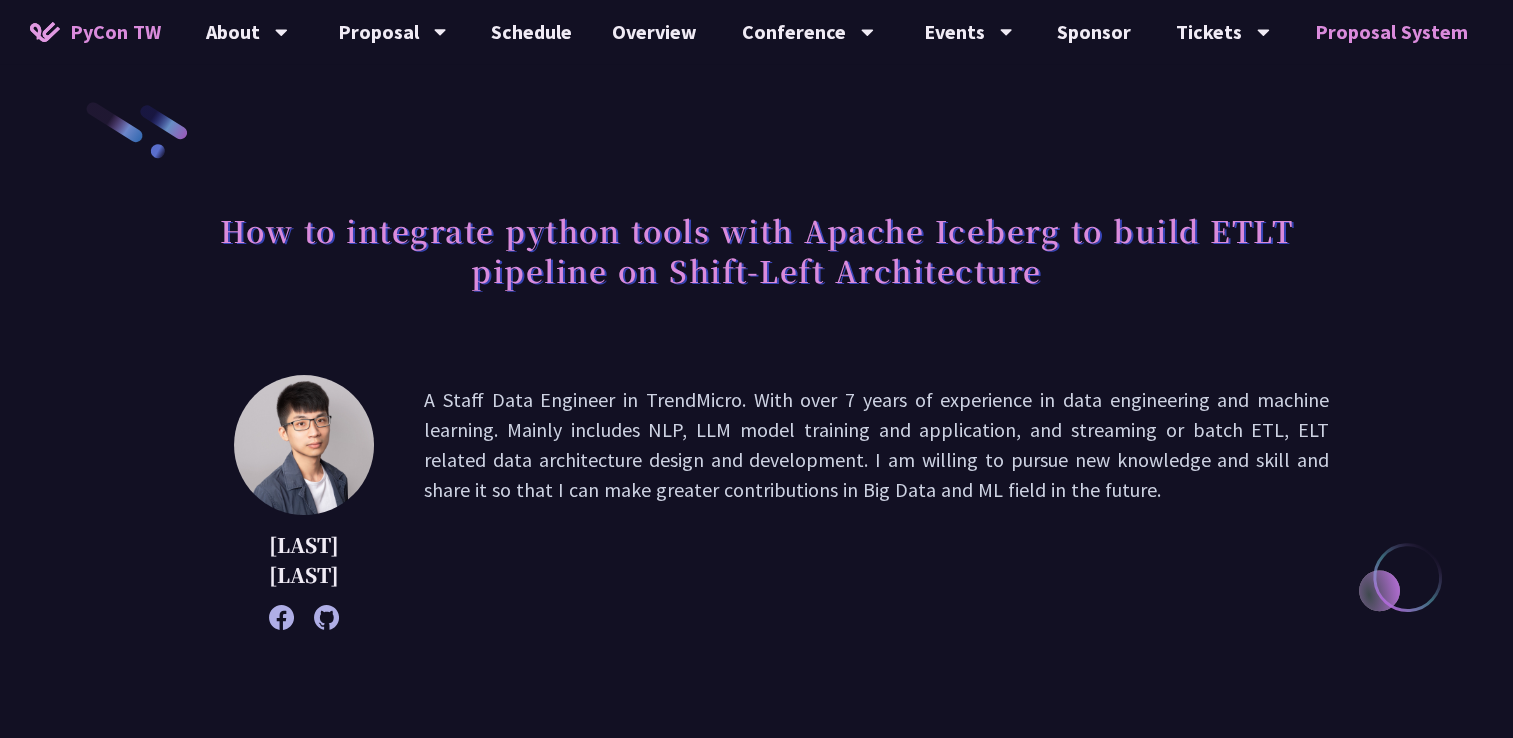 click on "Proposal System" at bounding box center (1391, 32) 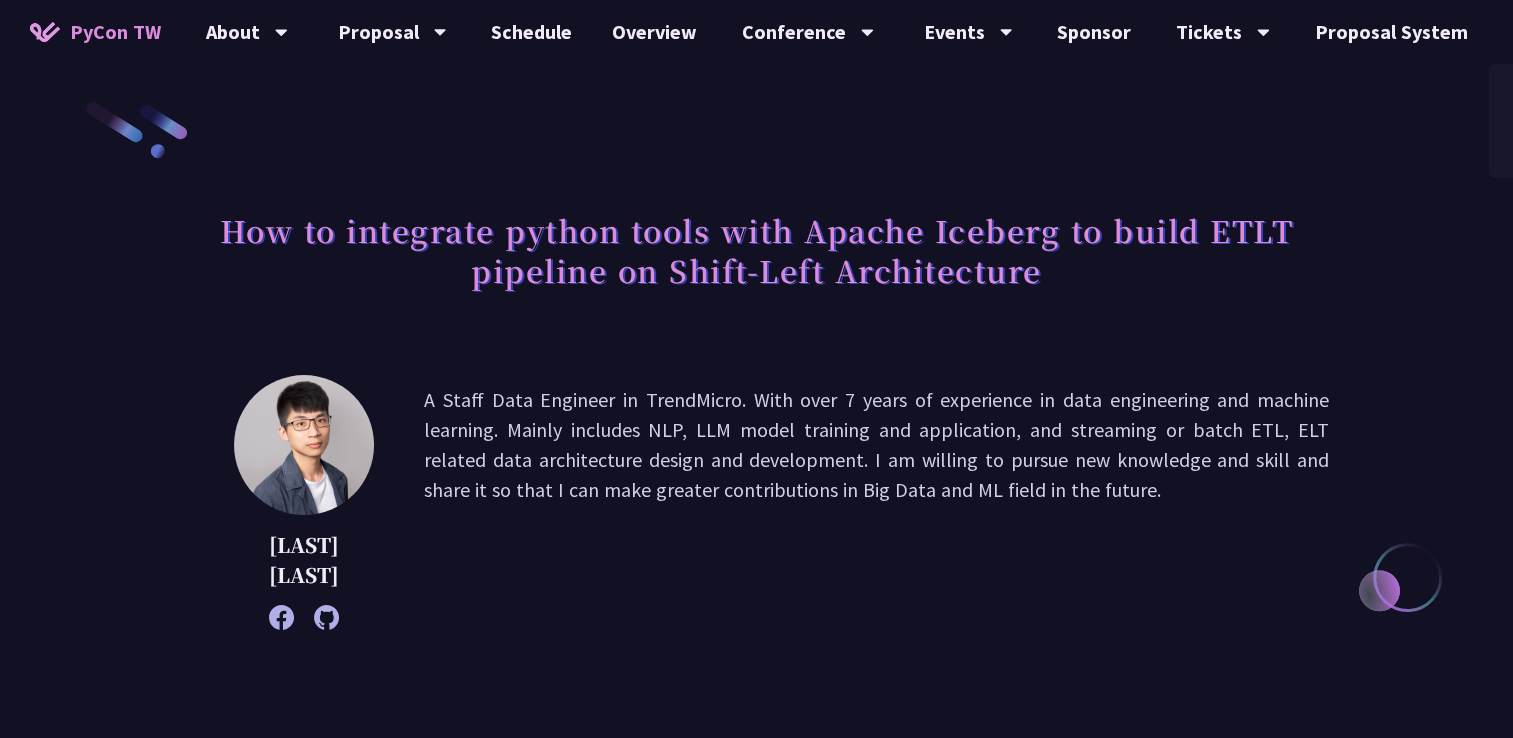 click at bounding box center [1523, 32] 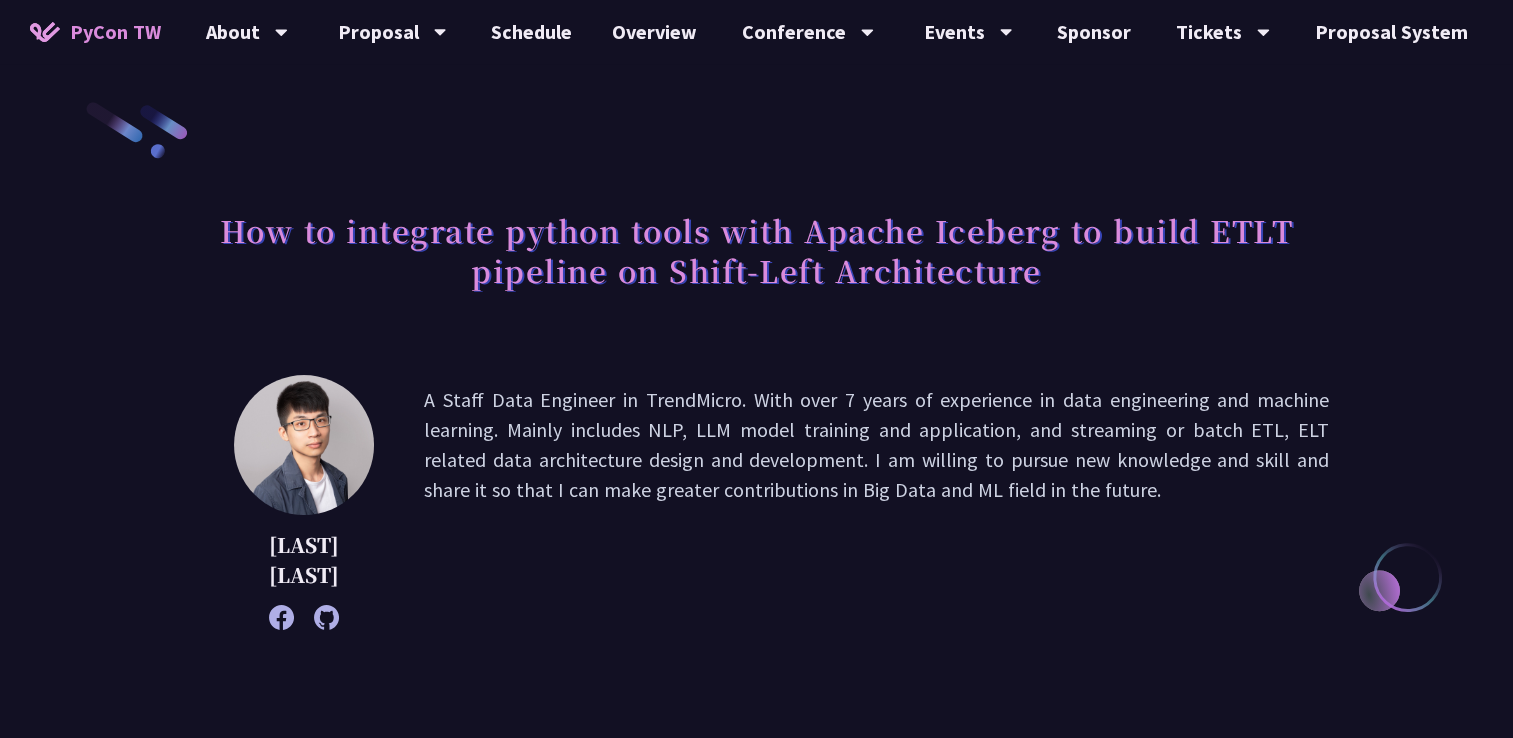 drag, startPoint x: 1335, startPoint y: 582, endPoint x: 1128, endPoint y: 589, distance: 207.11832 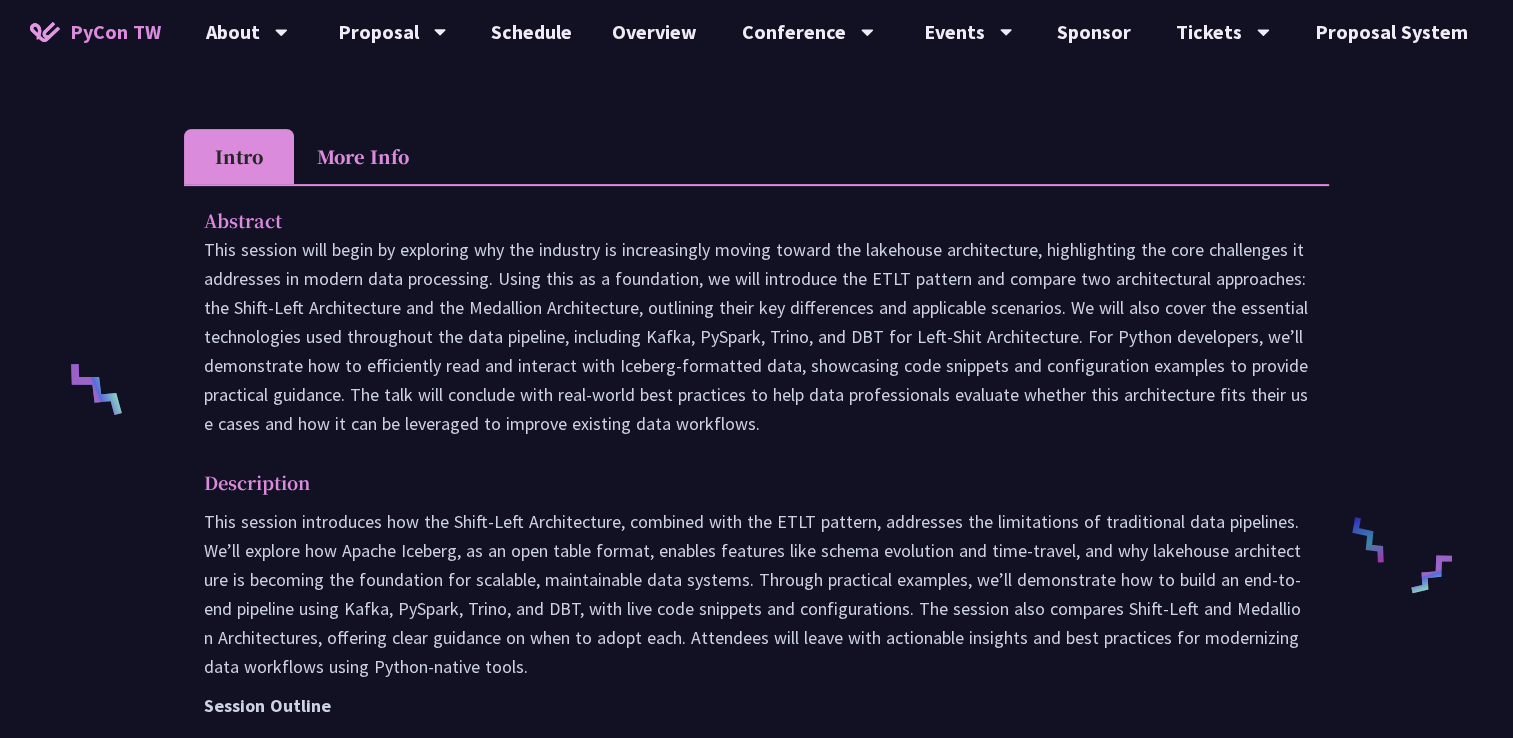 scroll, scrollTop: 645, scrollLeft: 0, axis: vertical 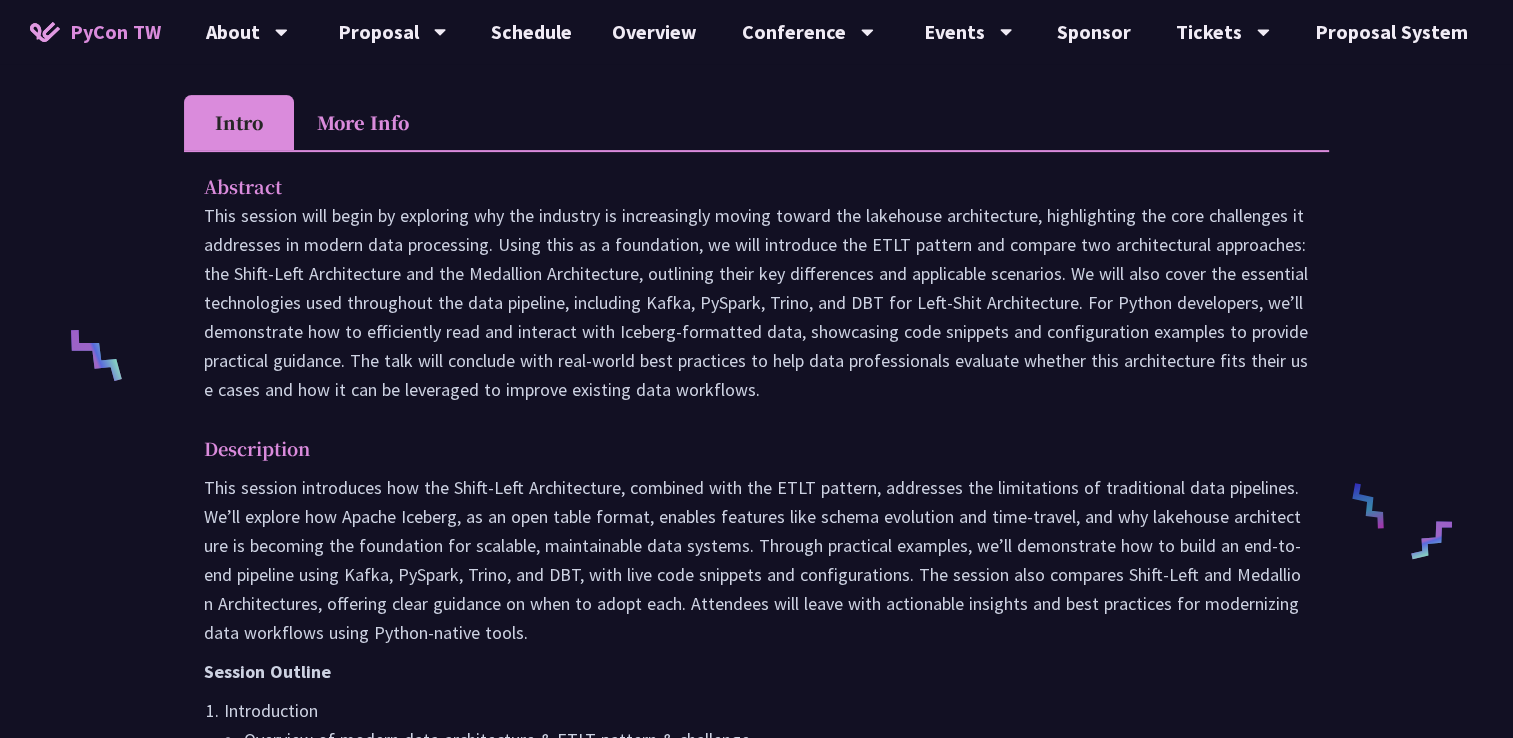 click on "This session introduces how the Shift-Left Architecture, combined with the ETLT pattern, addresses the limitations of traditional data pipelines. We’ll explore how Apache Iceberg, as an open table format, enables features like schema evolution and time-travel, and why lakehouse architecture is becoming the foundation for scalable, maintainable data systems. Through practical examples, we’ll demonstrate how to build an end-to-end pipeline using Kafka, PySpark, Trino, and DBT, with live code snippets and configurations. The session also compares Shift-Left and Medallion Architectures, offering clear guidance on when to adopt each. Attendees will leave with actionable insights and best practices for modernizing data workflows using Python-native tools." at bounding box center (756, 560) 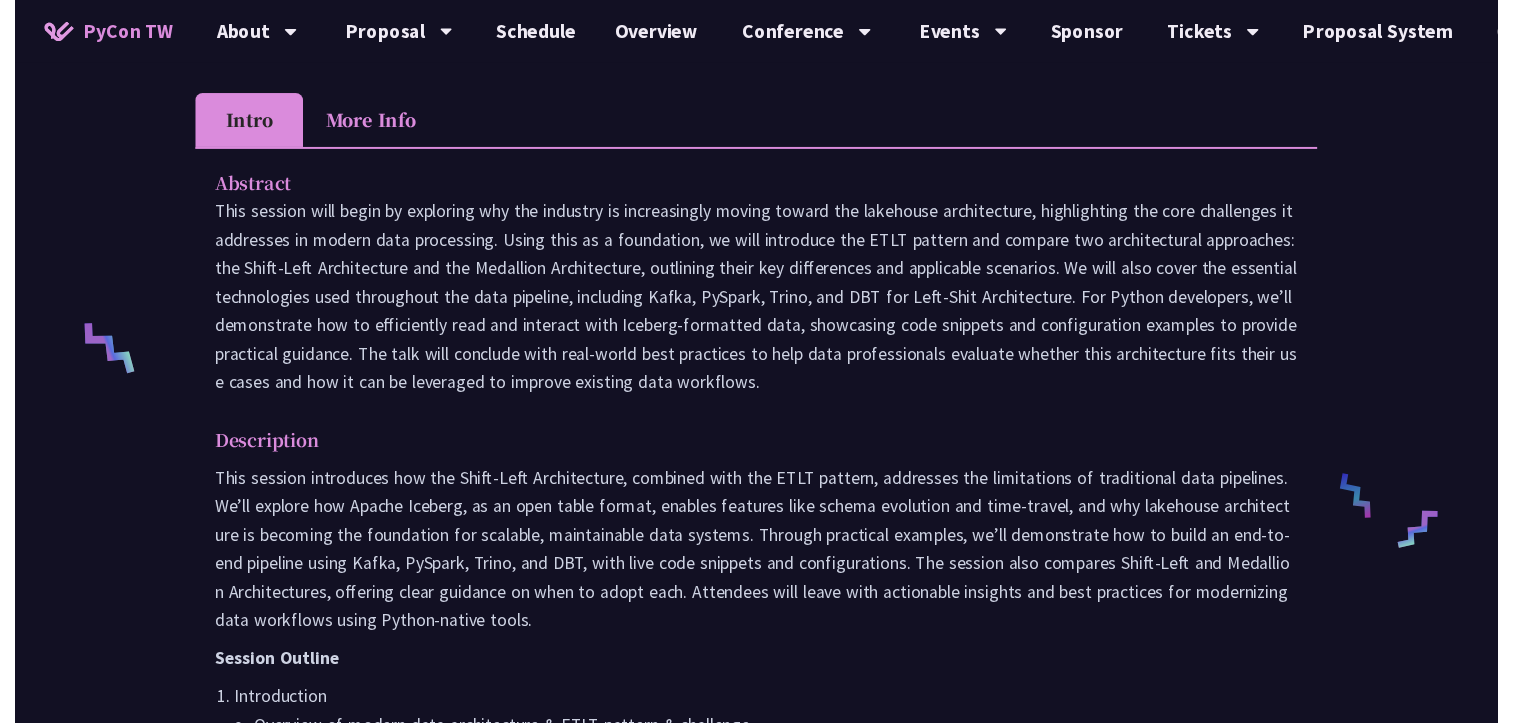 scroll, scrollTop: 0, scrollLeft: 0, axis: both 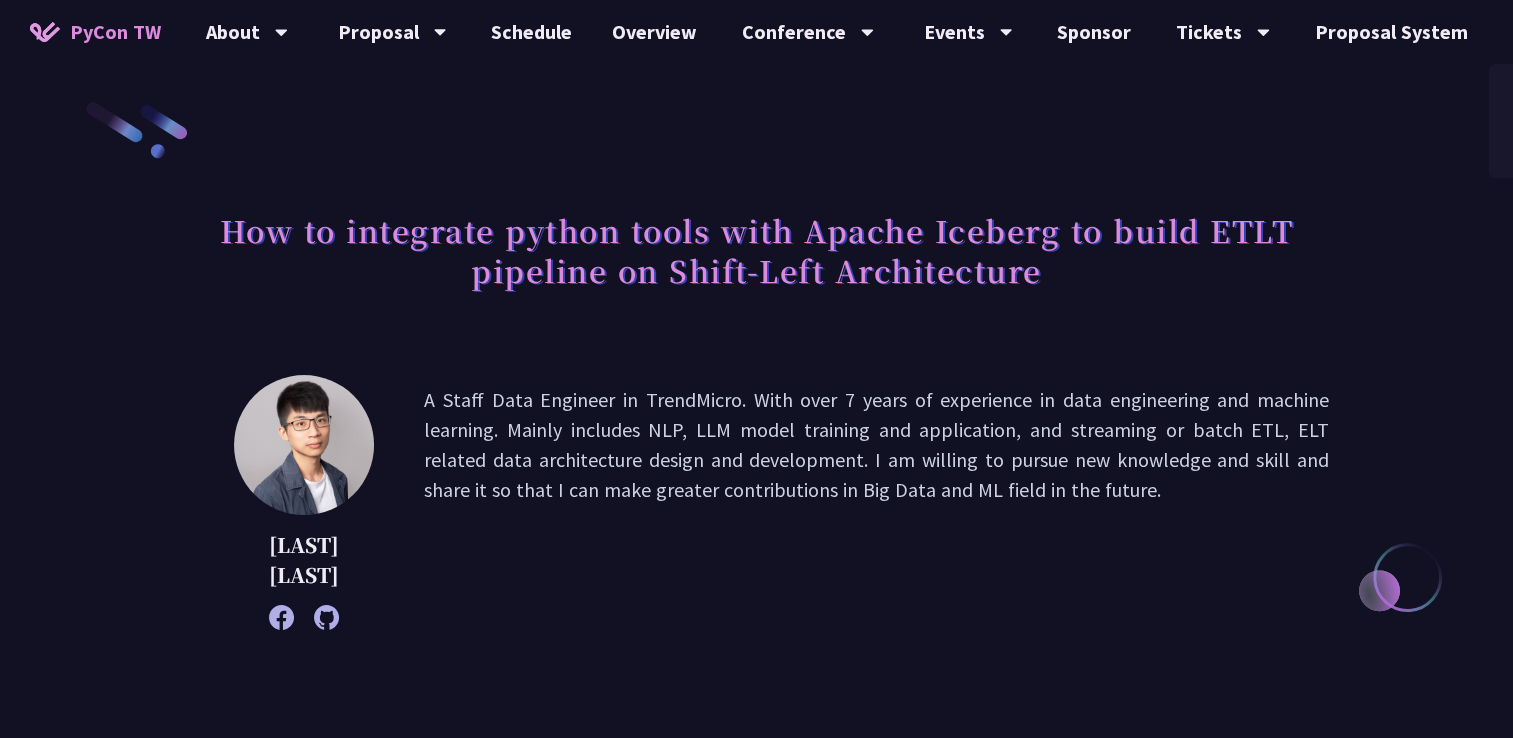 click at bounding box center [1523, 32] 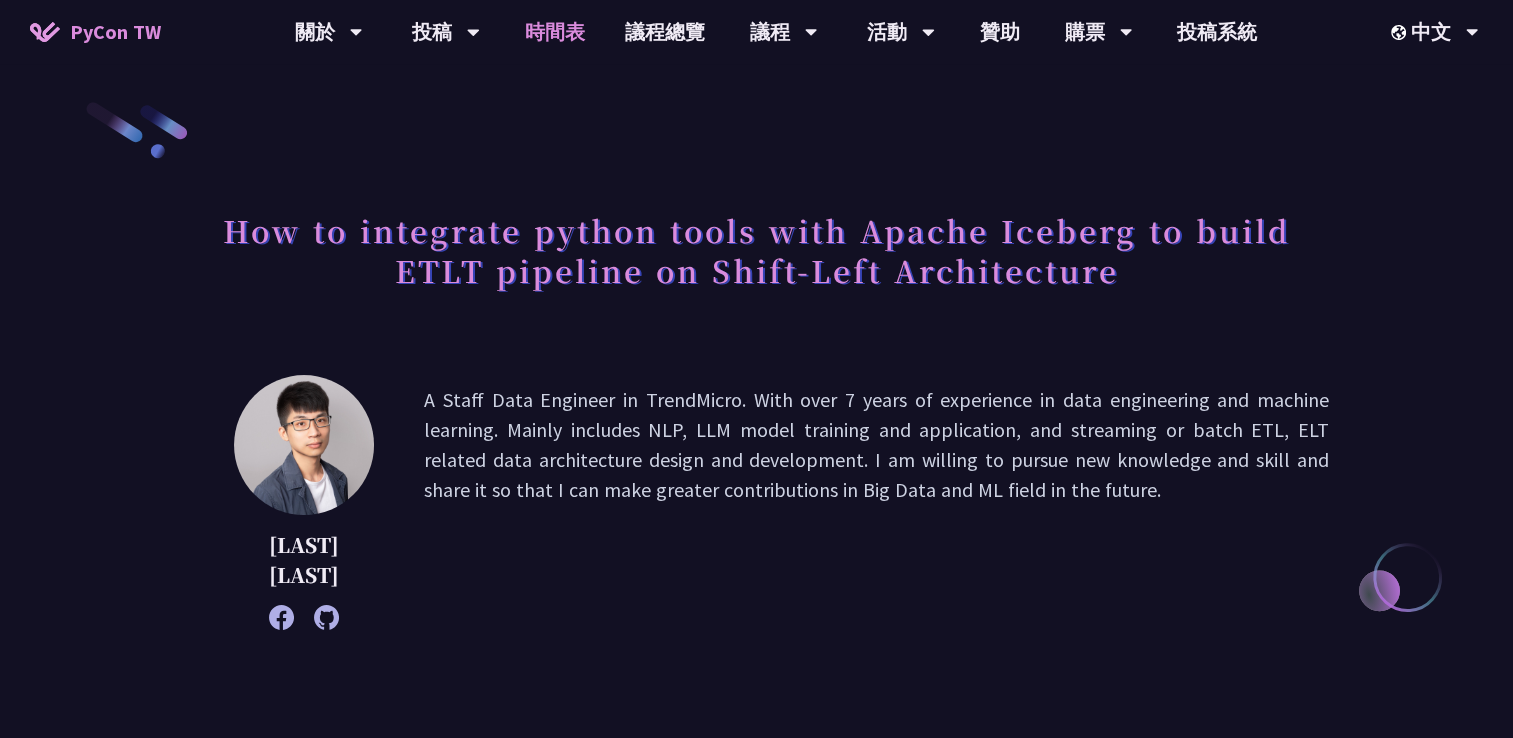 click on "時間表" at bounding box center [555, 32] 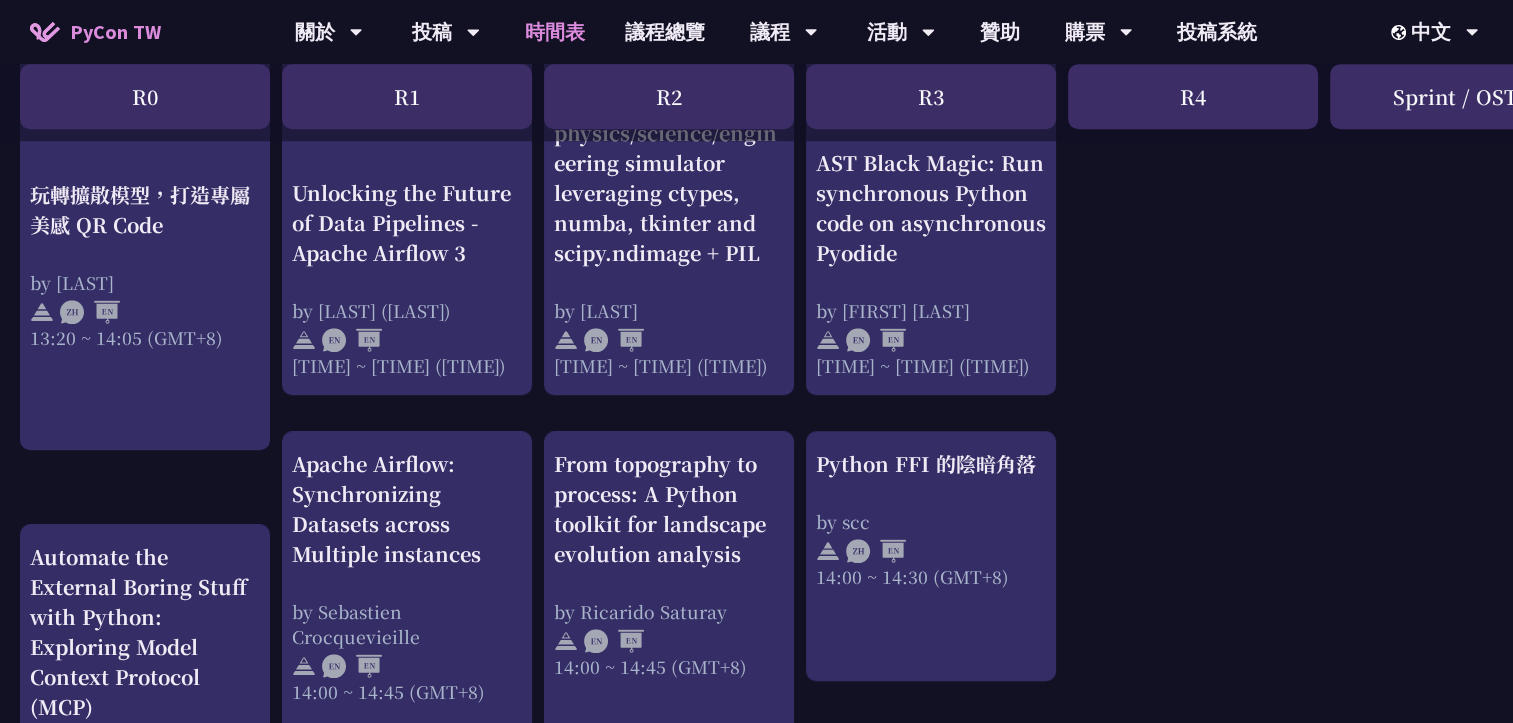 scroll, scrollTop: 2000, scrollLeft: 0, axis: vertical 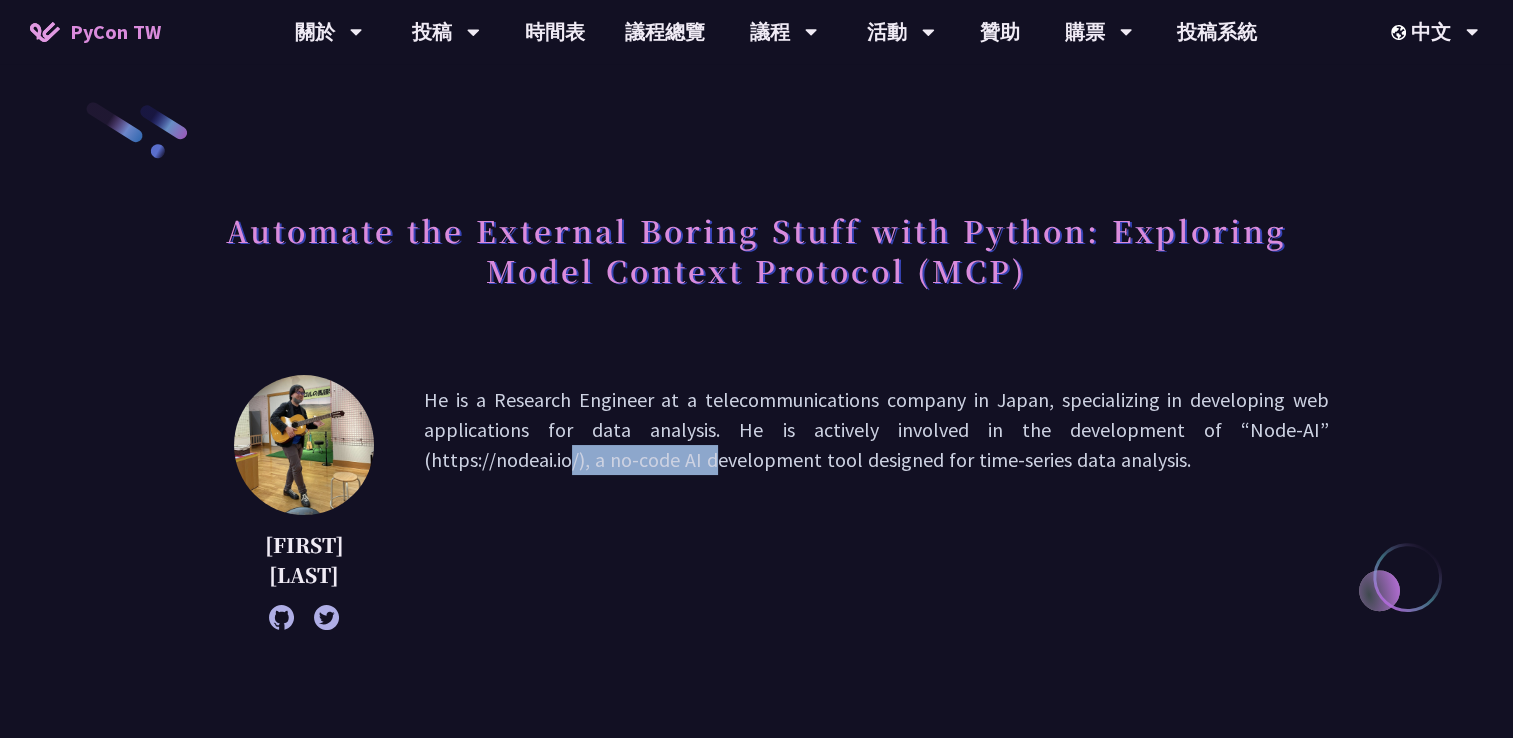 drag, startPoint x: 1170, startPoint y: 434, endPoint x: 1315, endPoint y: 438, distance: 145.05516 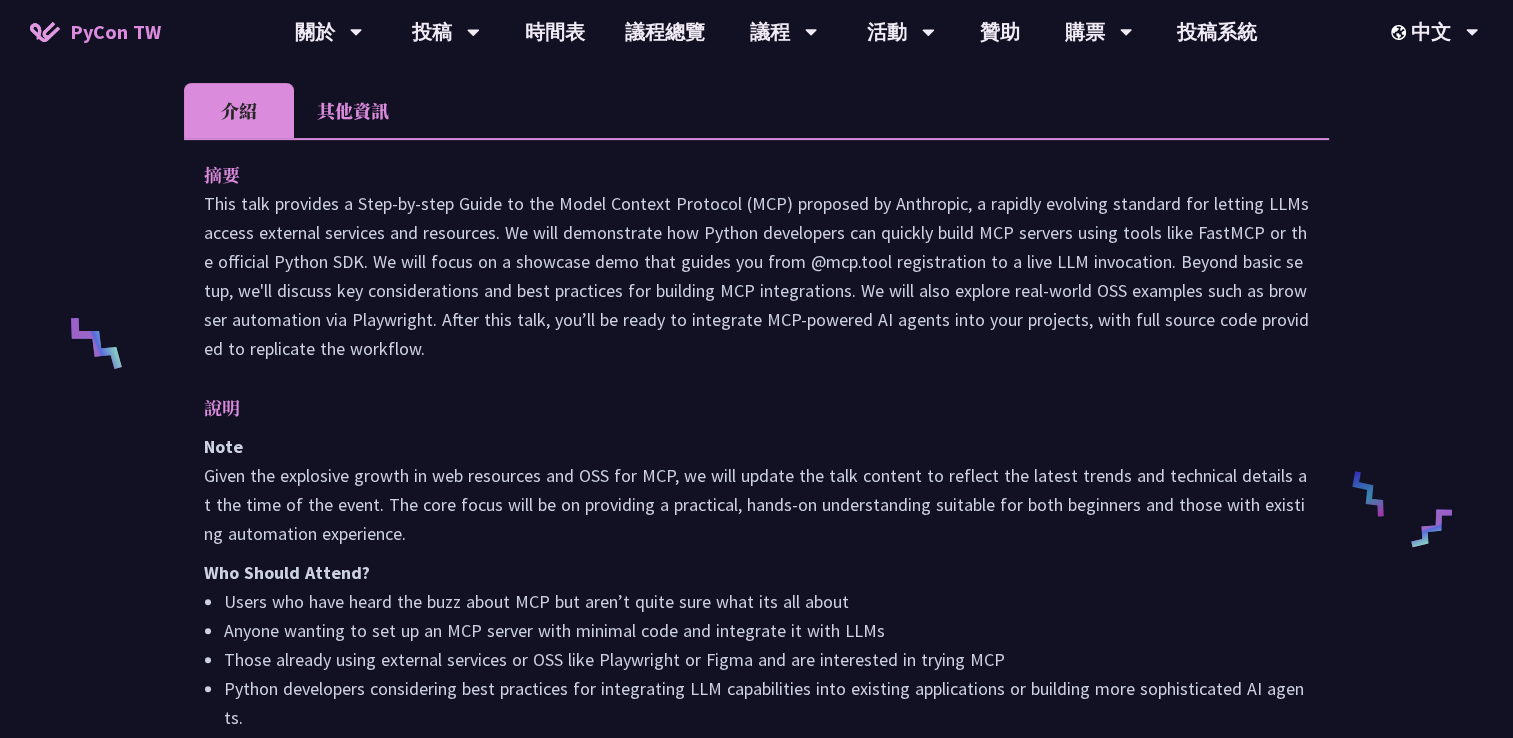 scroll, scrollTop: 666, scrollLeft: 0, axis: vertical 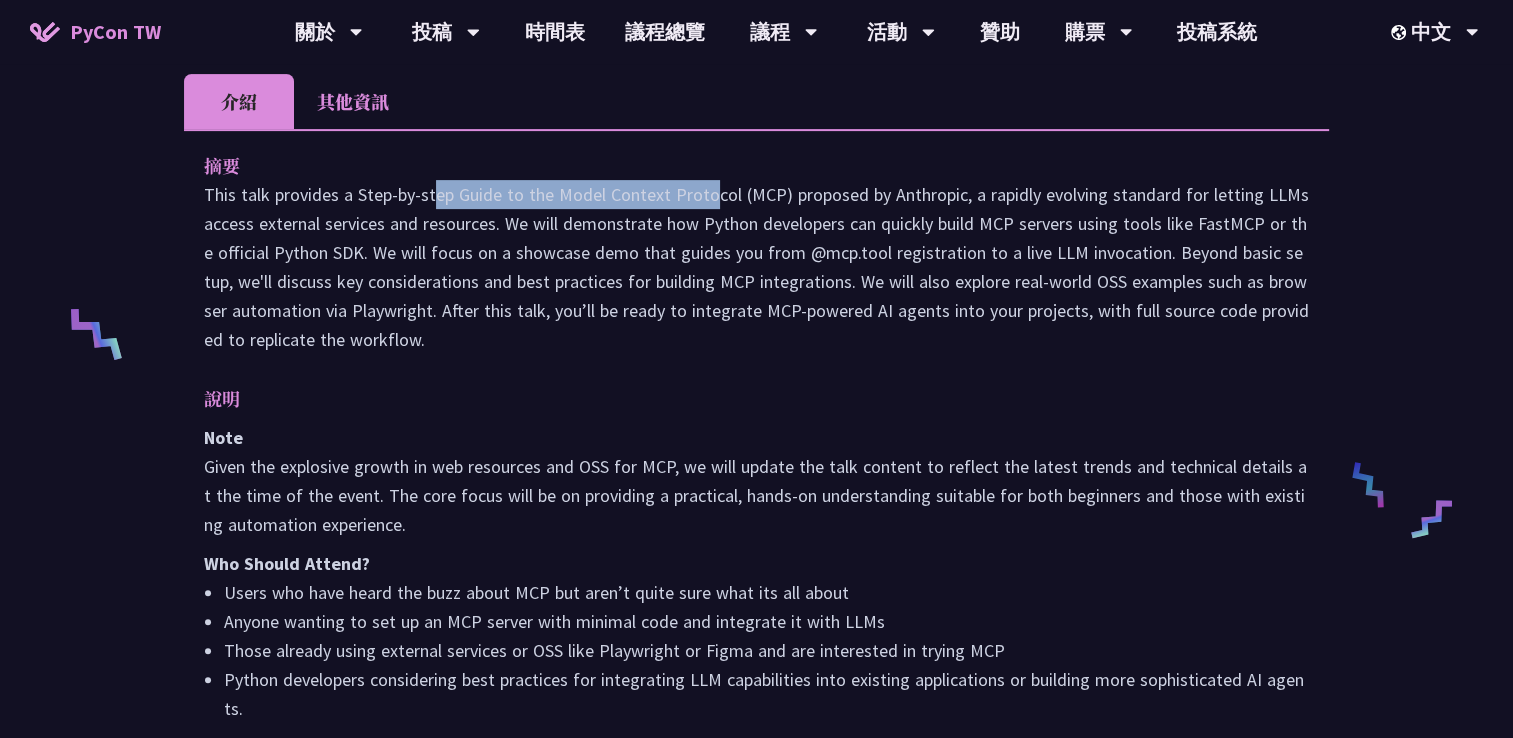 drag, startPoint x: 276, startPoint y: 190, endPoint x: 537, endPoint y: 186, distance: 261.03064 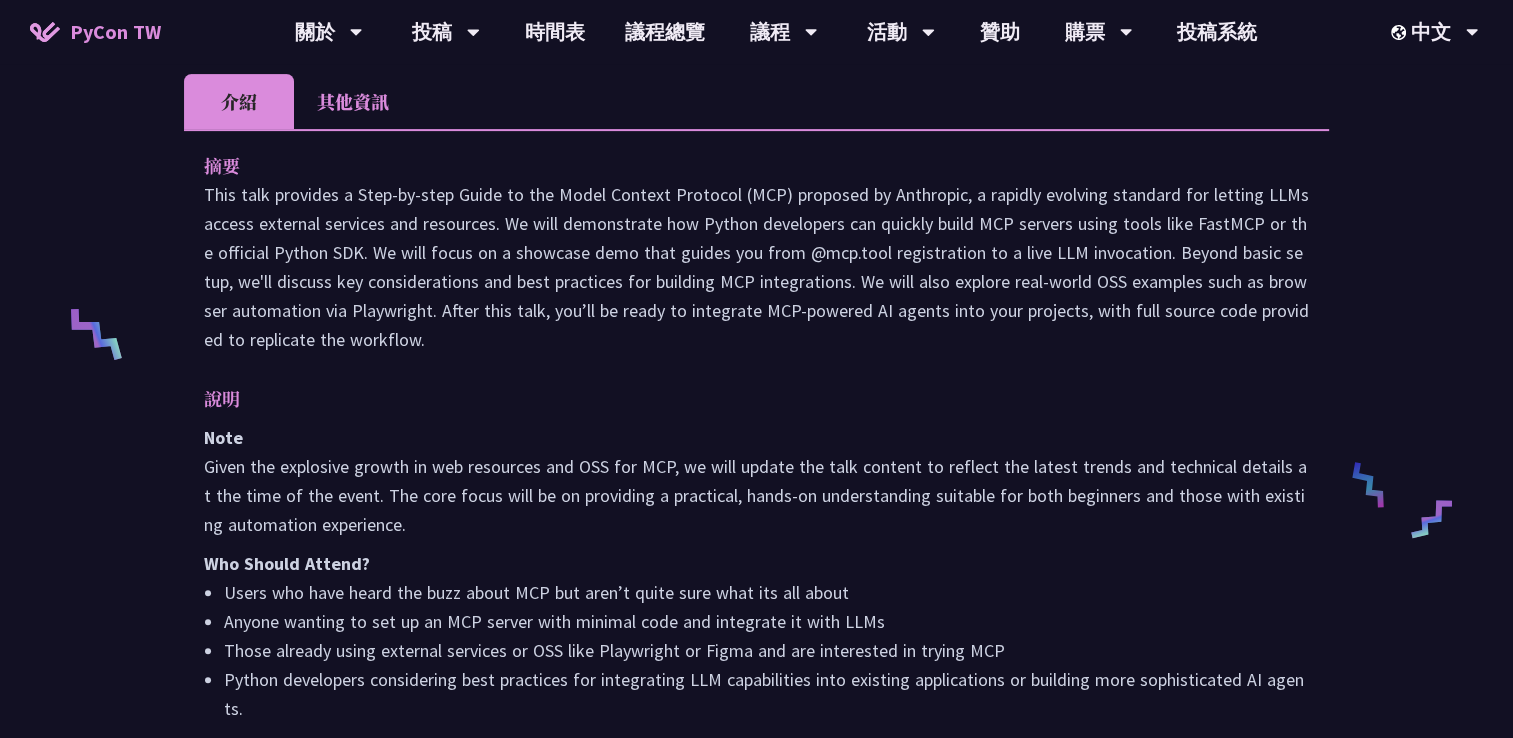 drag, startPoint x: 537, startPoint y: 186, endPoint x: 540, endPoint y: 379, distance: 193.02332 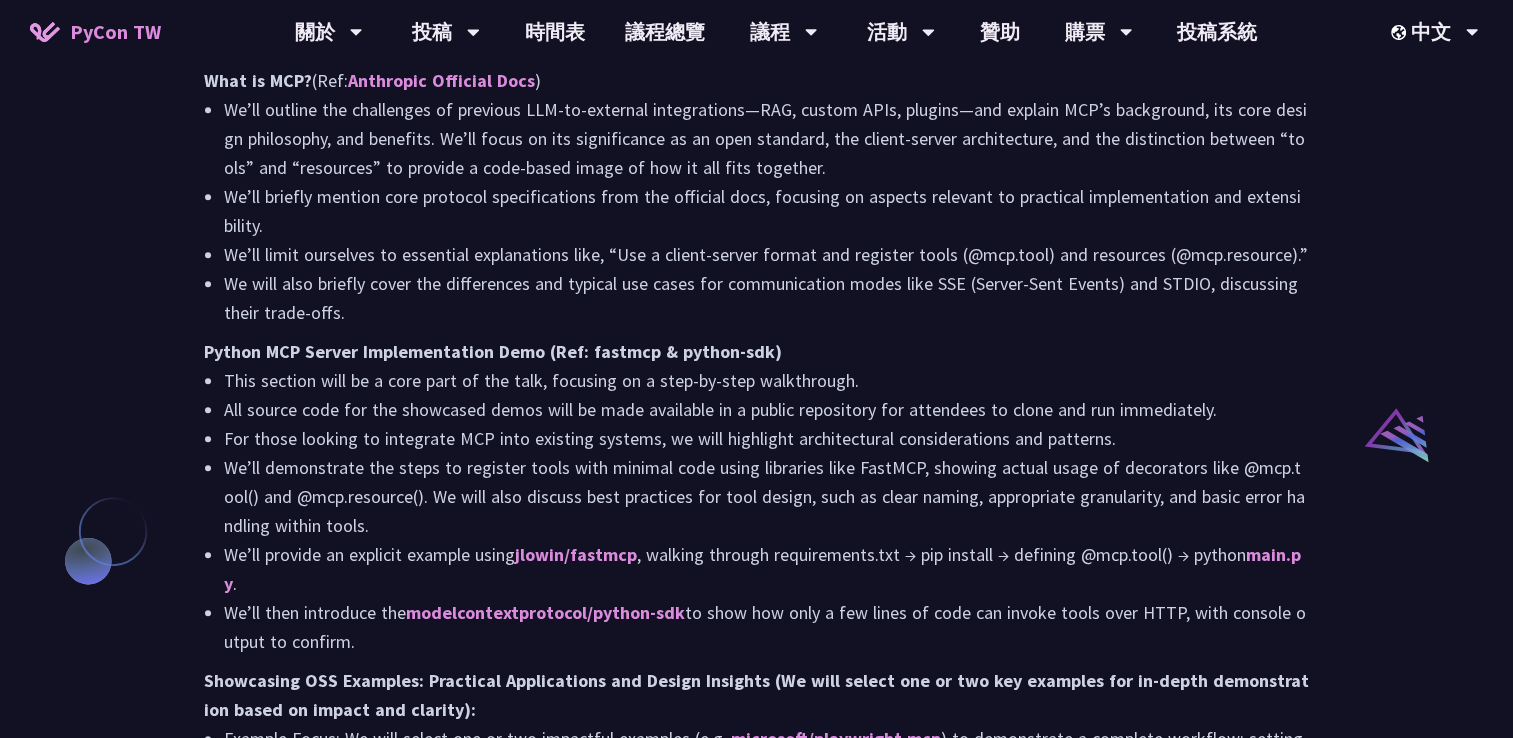 scroll, scrollTop: 1666, scrollLeft: 0, axis: vertical 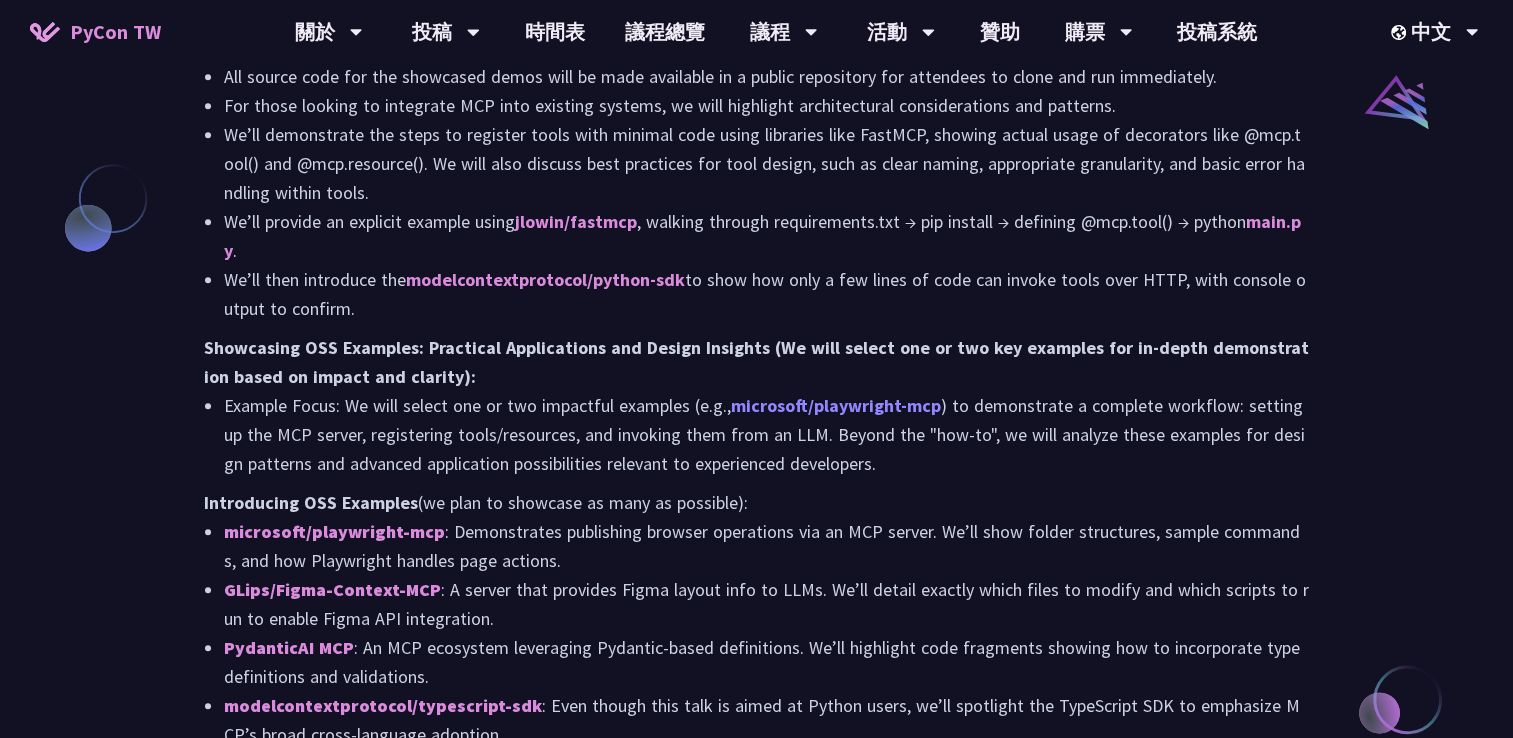 click on "microsoft/playwright-mcp" at bounding box center [836, 405] 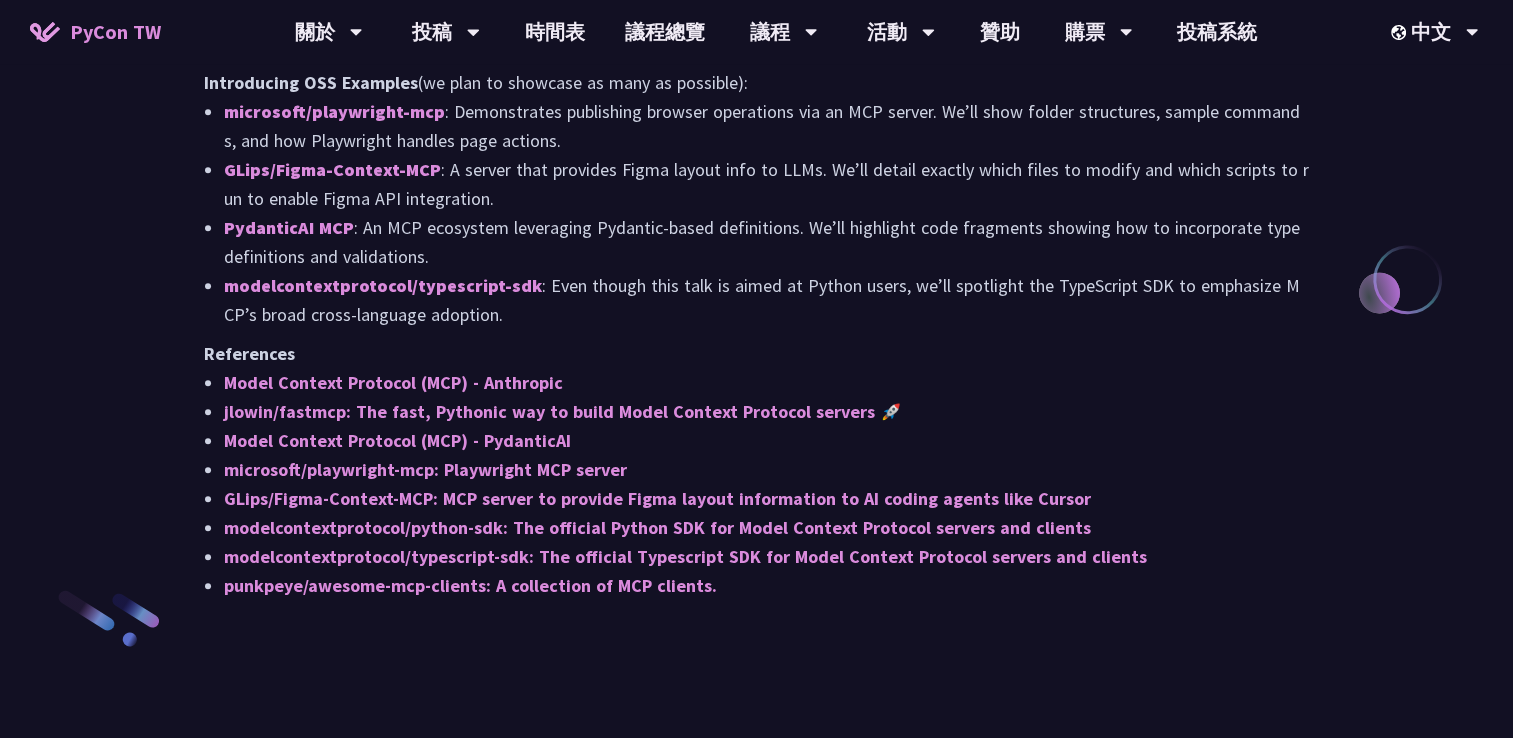 scroll, scrollTop: 2000, scrollLeft: 0, axis: vertical 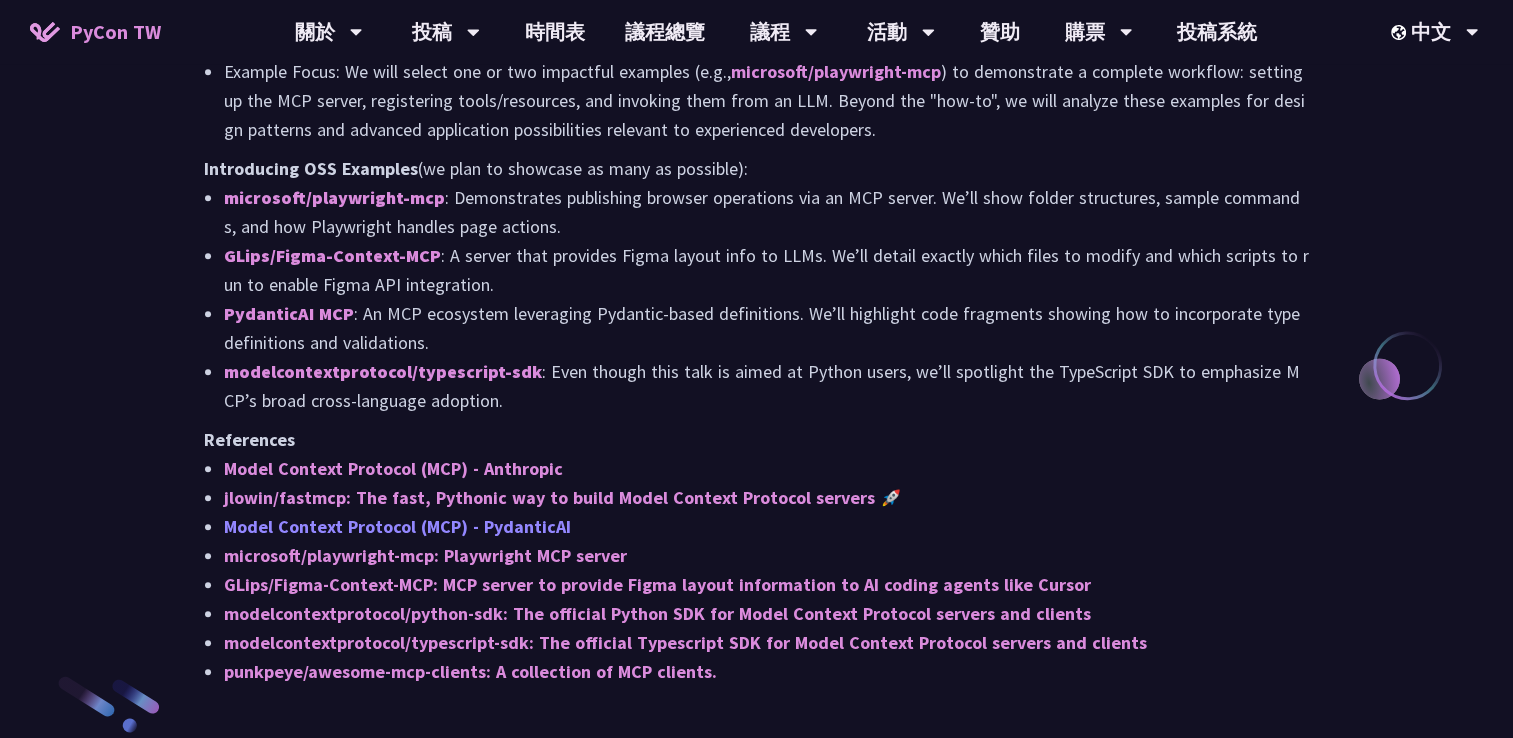 click on "Model Context Protocol (MCP) - PydanticAI" at bounding box center [397, 526] 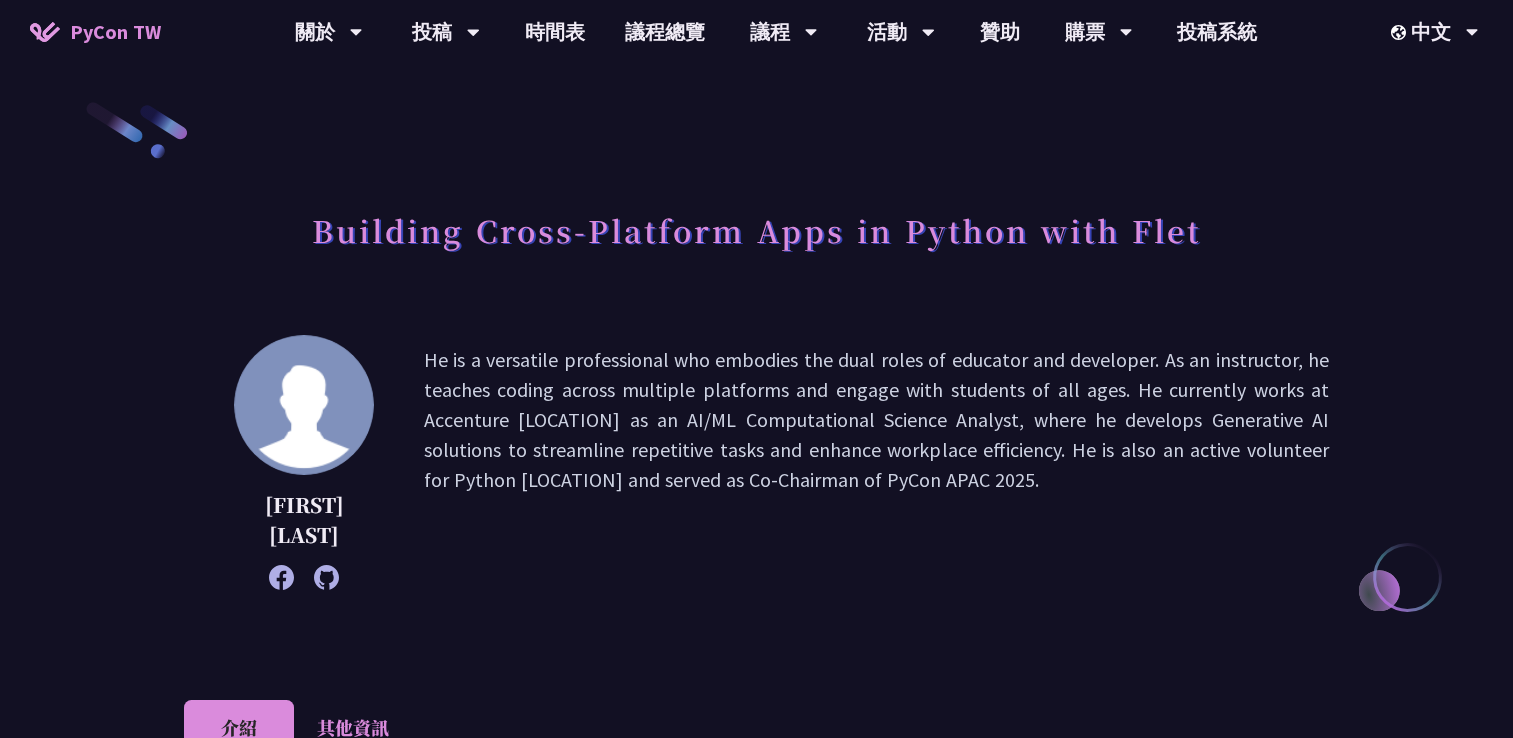 scroll, scrollTop: 0, scrollLeft: 0, axis: both 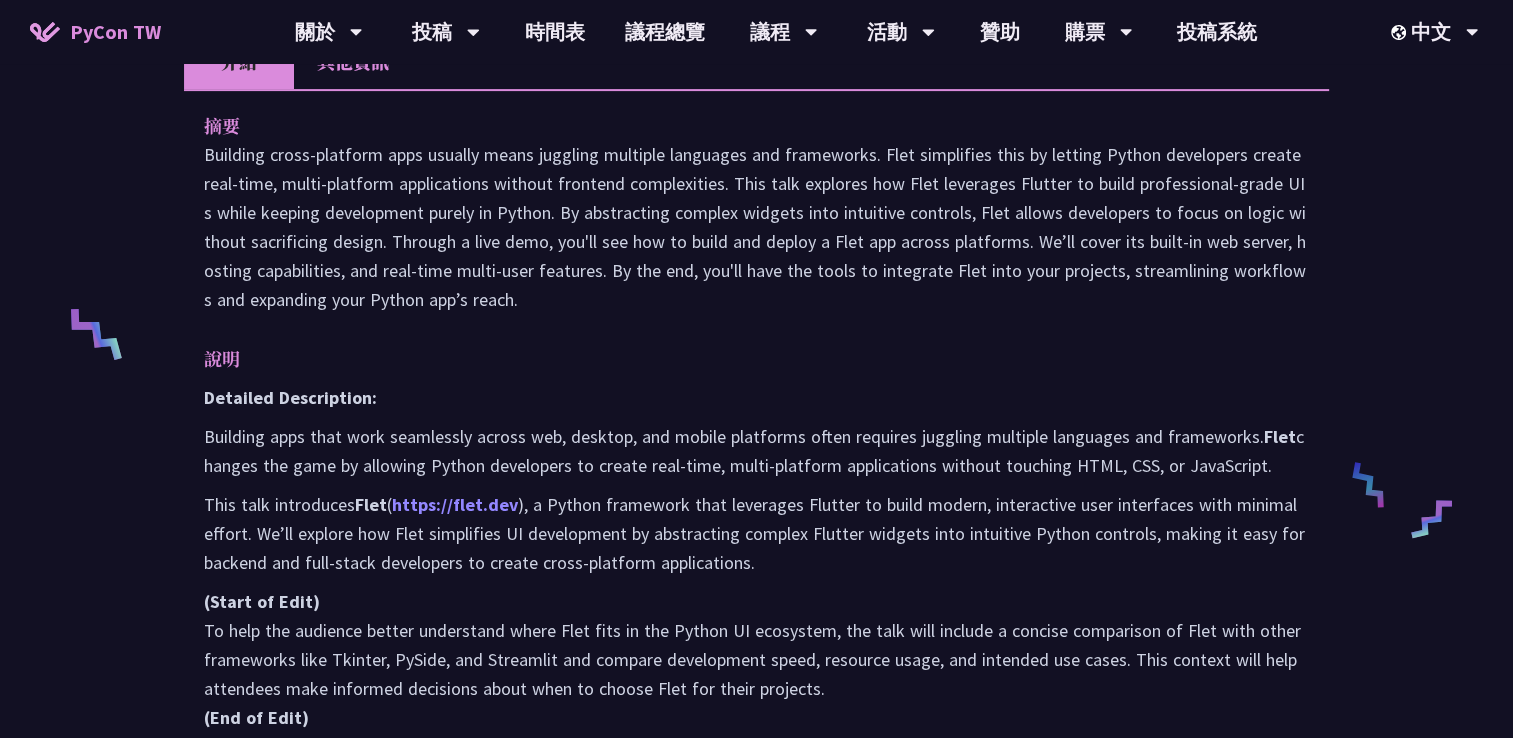 click on "https://flet.dev" at bounding box center [455, 504] 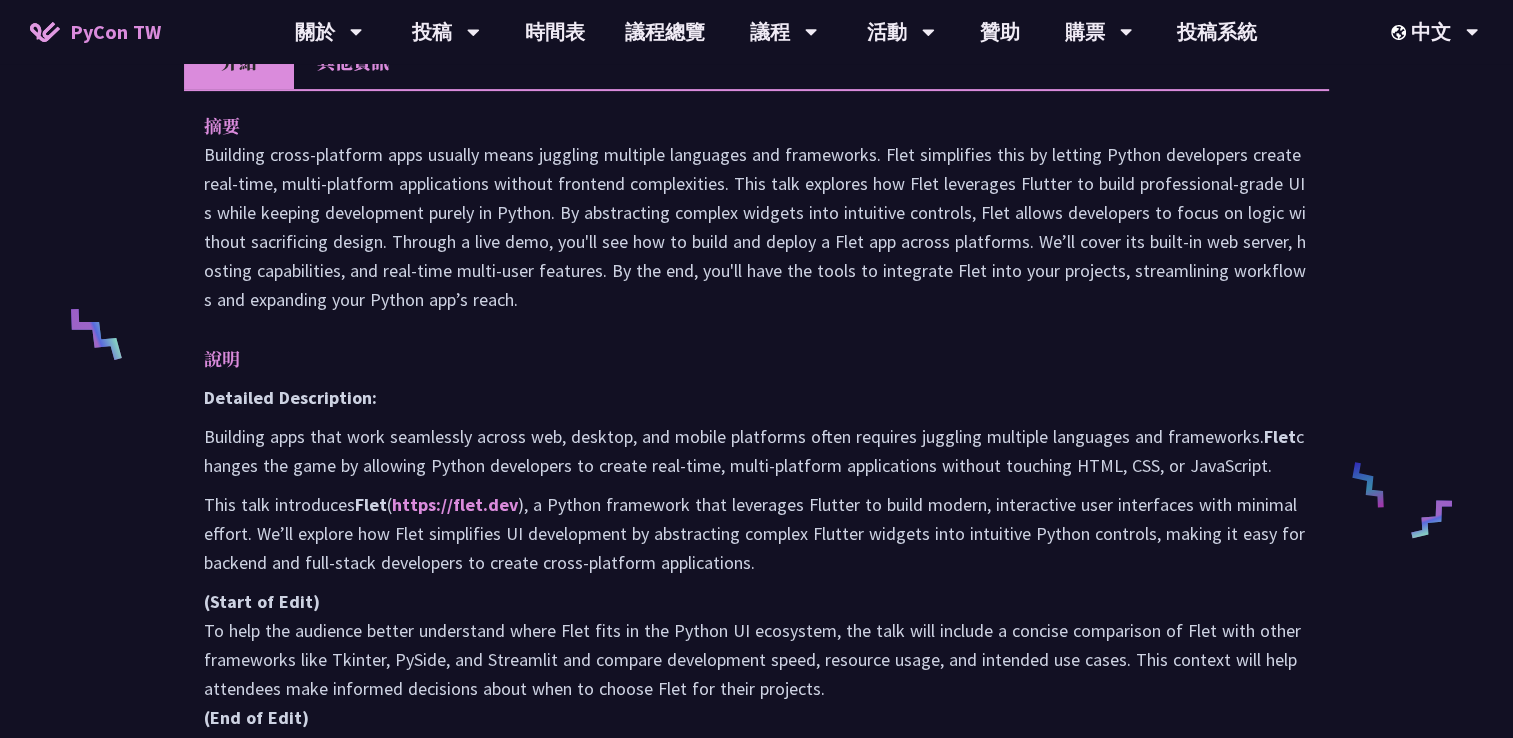 scroll, scrollTop: 1333, scrollLeft: 0, axis: vertical 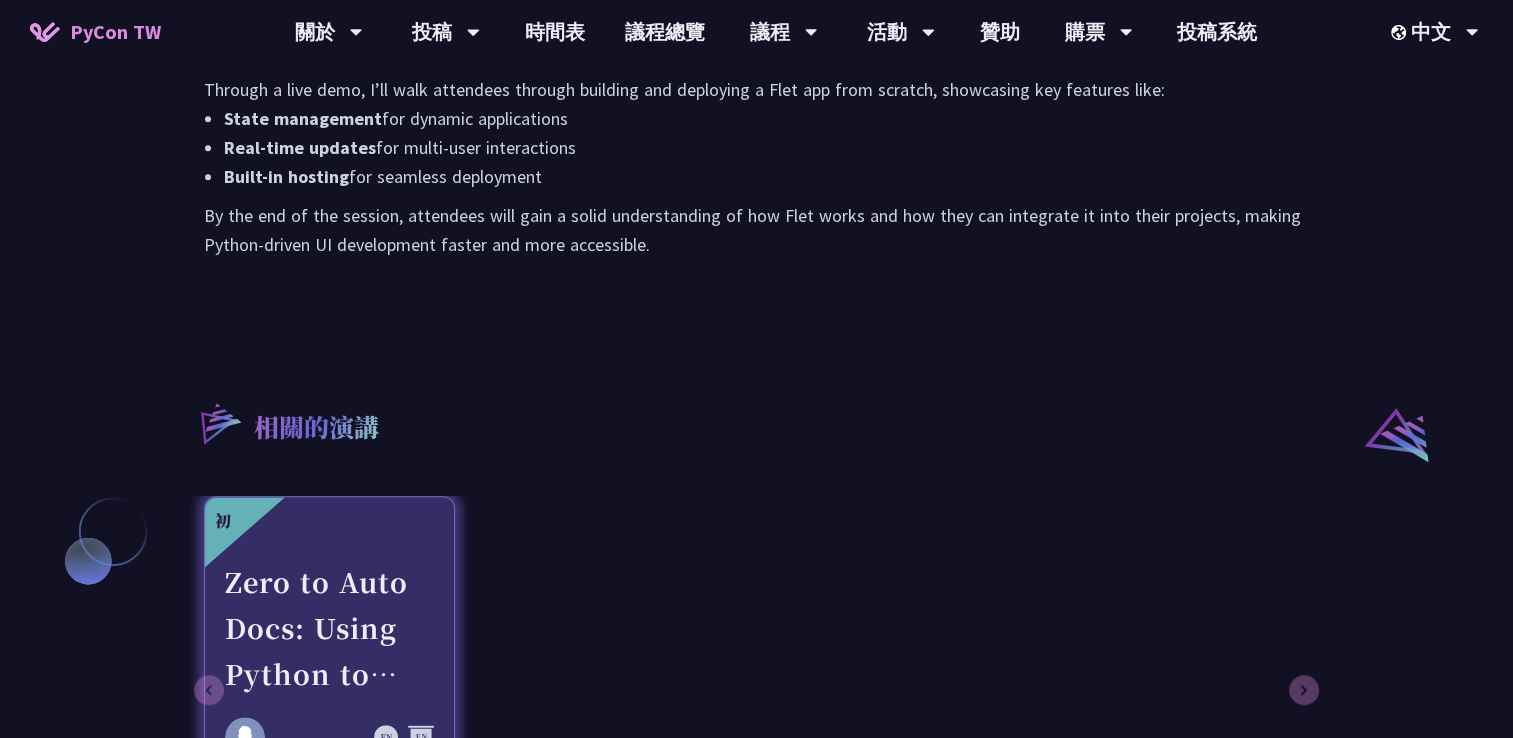 click on "Zero to Auto Docs: Using Python to Generate and Deploy Static Sites" at bounding box center [329, 628] 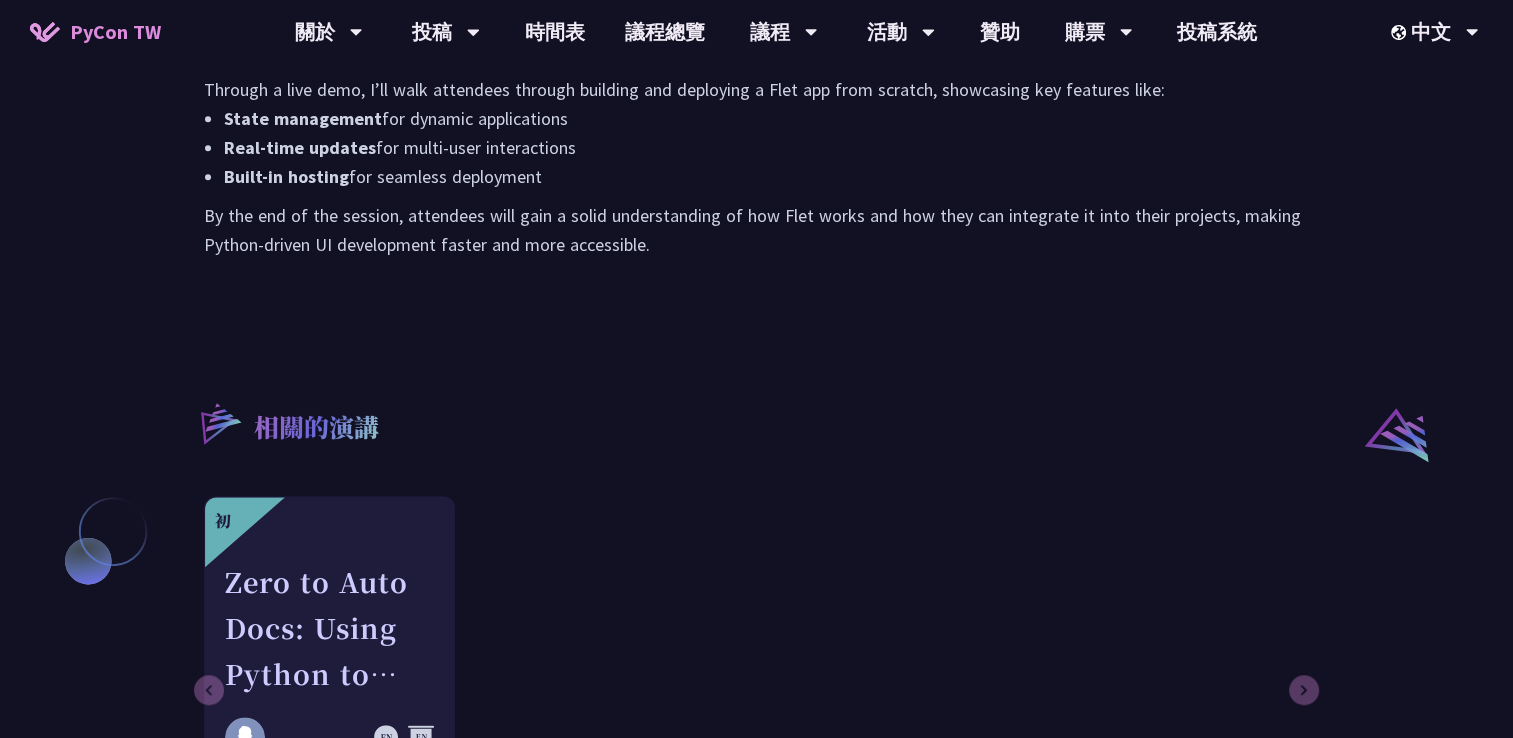 scroll, scrollTop: 0, scrollLeft: 0, axis: both 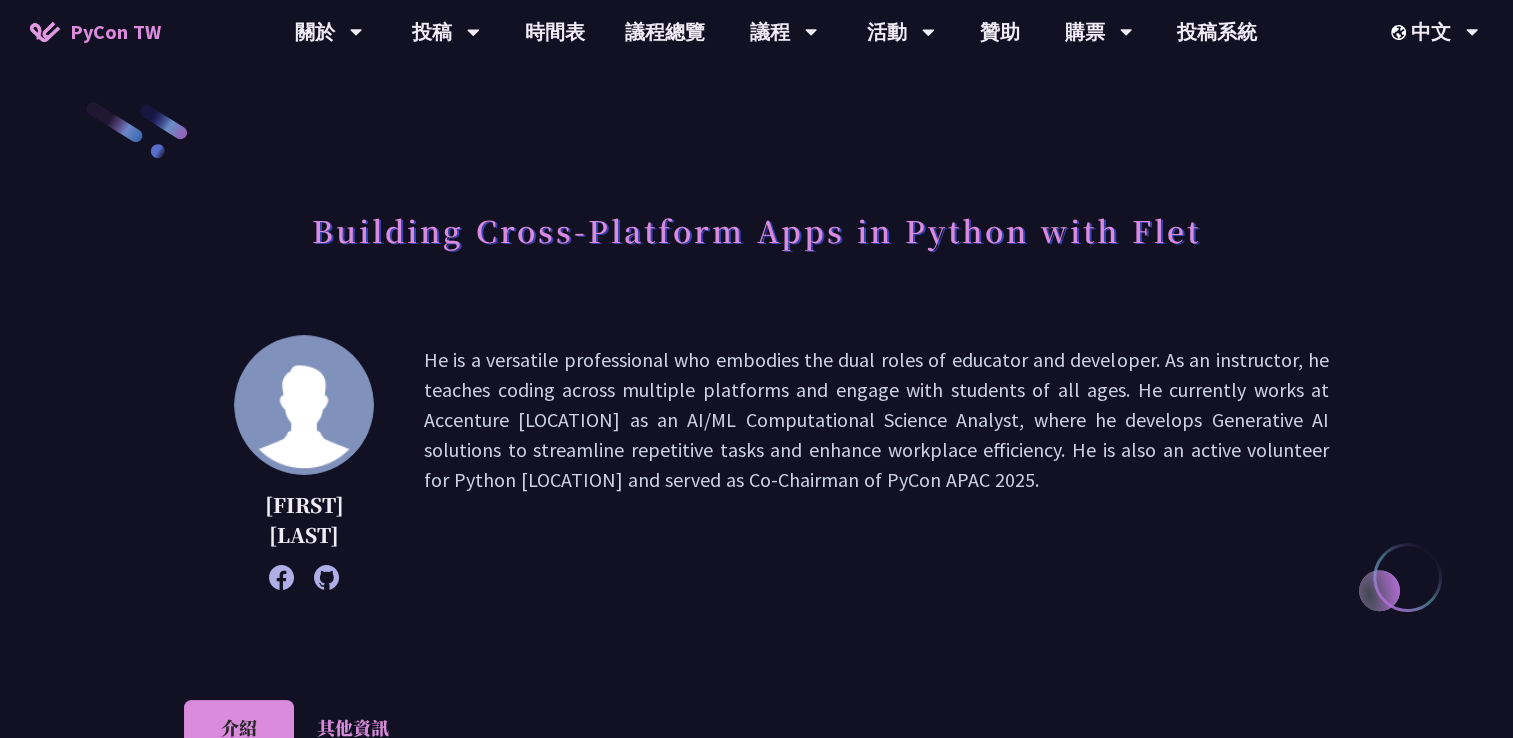 drag, startPoint x: 836, startPoint y: 391, endPoint x: 1351, endPoint y: 478, distance: 522.2969 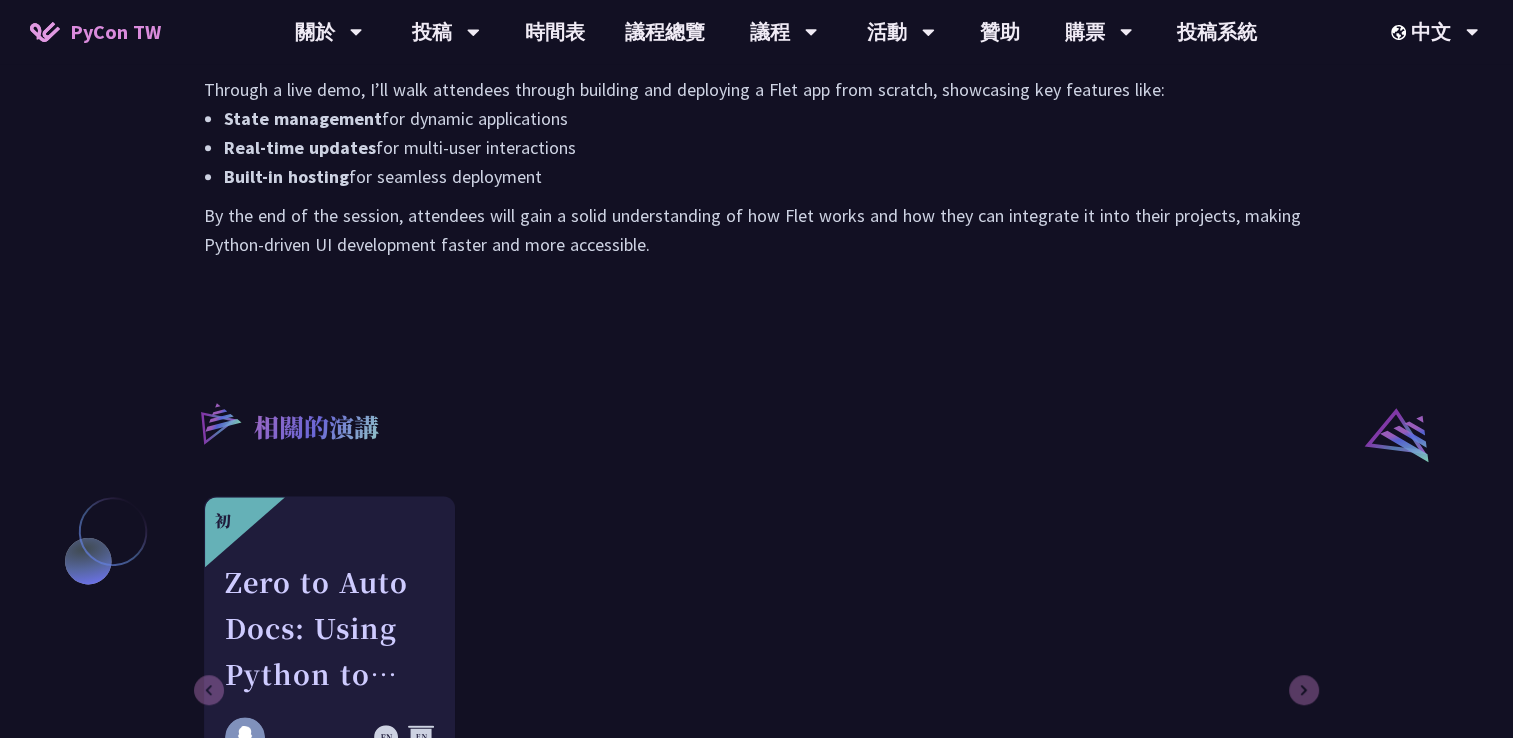 scroll, scrollTop: 0, scrollLeft: 0, axis: both 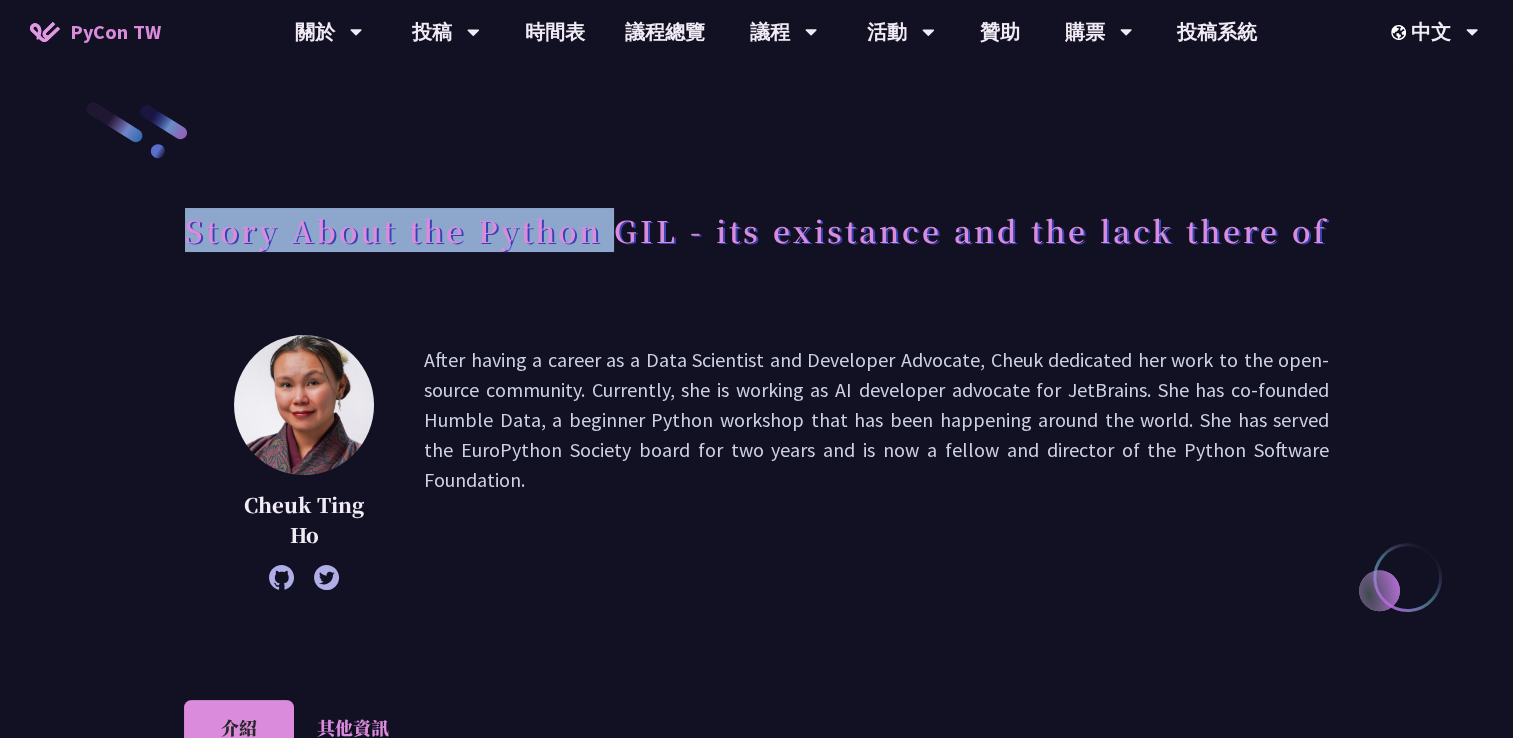 drag, startPoint x: 194, startPoint y: 228, endPoint x: 620, endPoint y: 218, distance: 426.11734 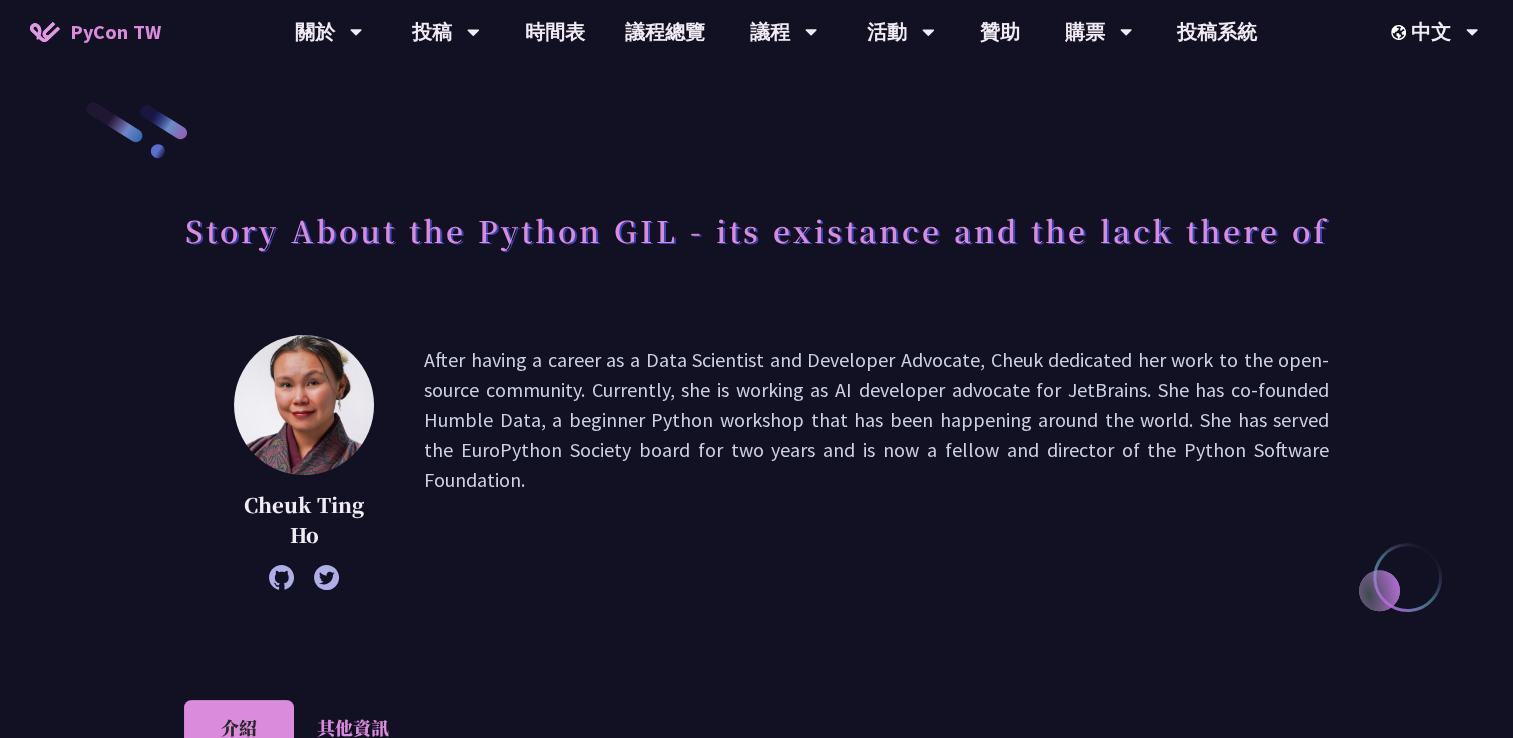 click on "Cheuk Ting Ho
After having a career as a Data Scientist and Developer Advocate, Cheuk dedicated her work to the open-source community. Currently, she is working as AI developer advocate for JetBrains. She has co-founded Humble Data, a beginner Python workshop that has been happening around the world. She has served the EuroPython Society board for two years and is now a fellow and director of the Python Software Foundation." at bounding box center [756, 462] 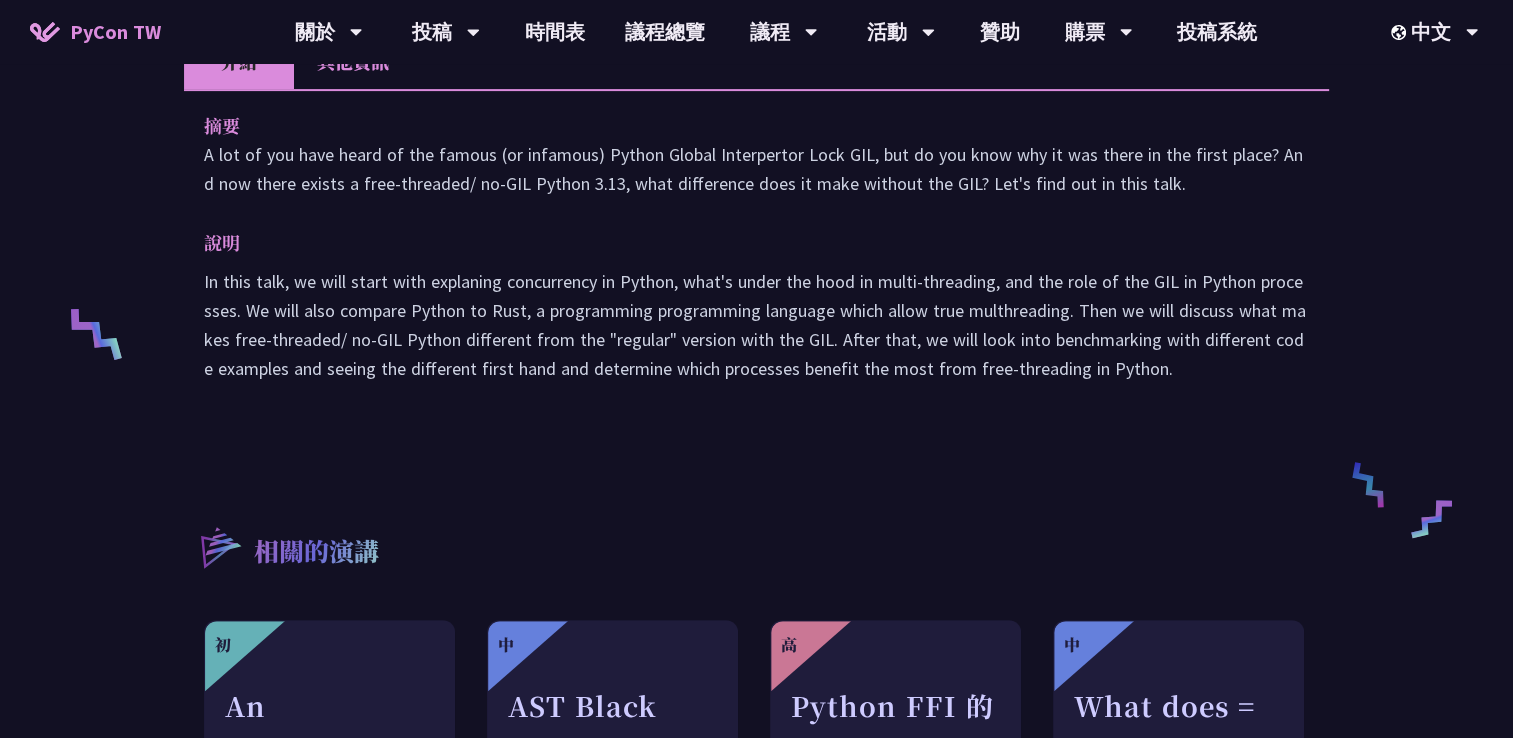 scroll, scrollTop: 0, scrollLeft: 0, axis: both 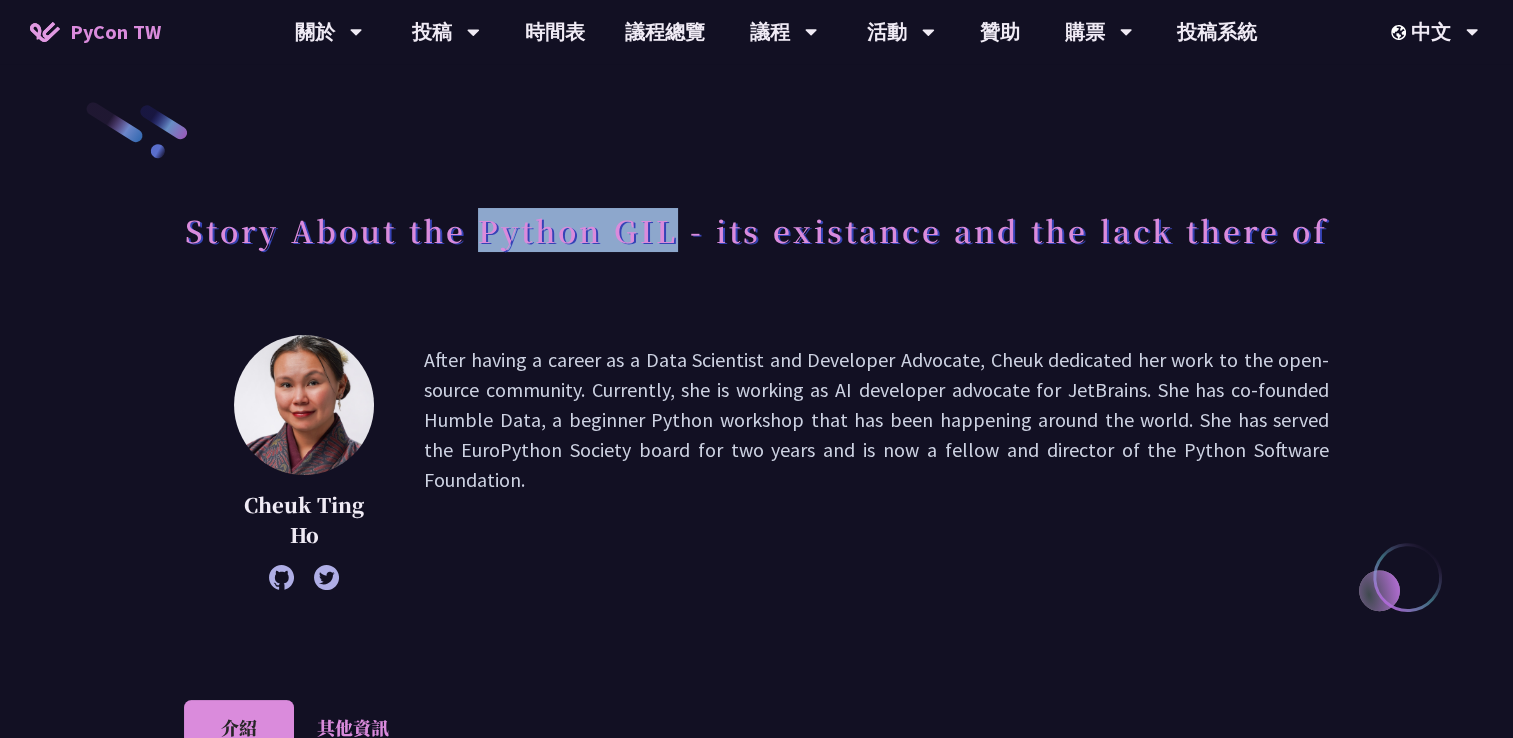 drag, startPoint x: 481, startPoint y: 226, endPoint x: 668, endPoint y: 242, distance: 187.68324 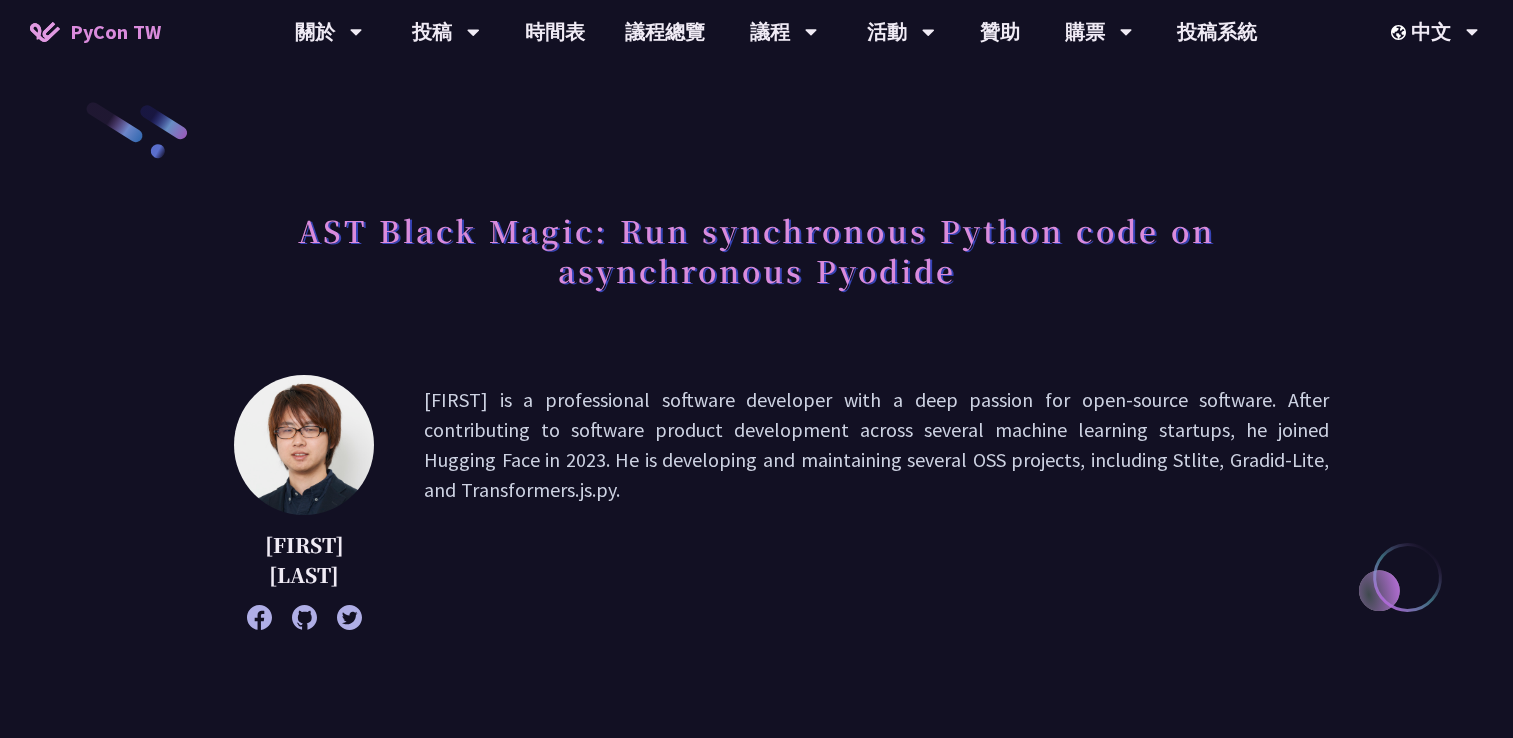 scroll, scrollTop: 0, scrollLeft: 0, axis: both 